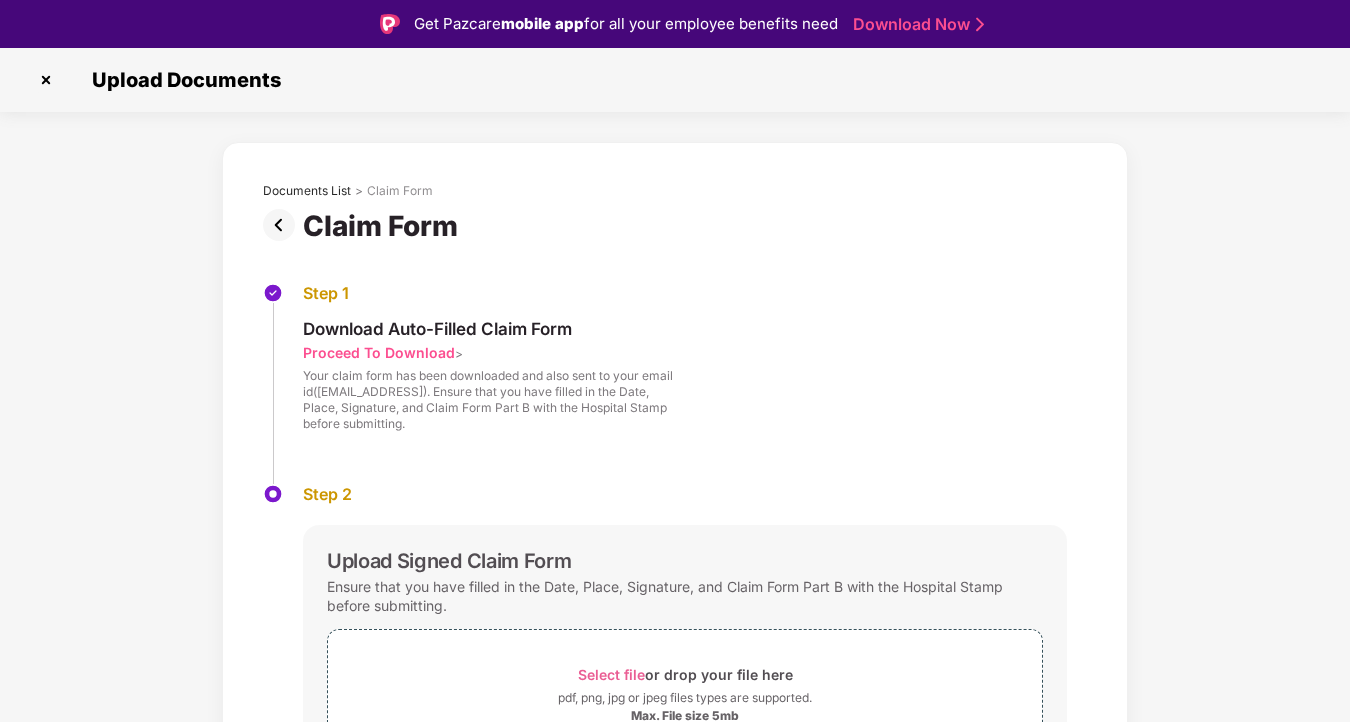 scroll, scrollTop: 48, scrollLeft: 0, axis: vertical 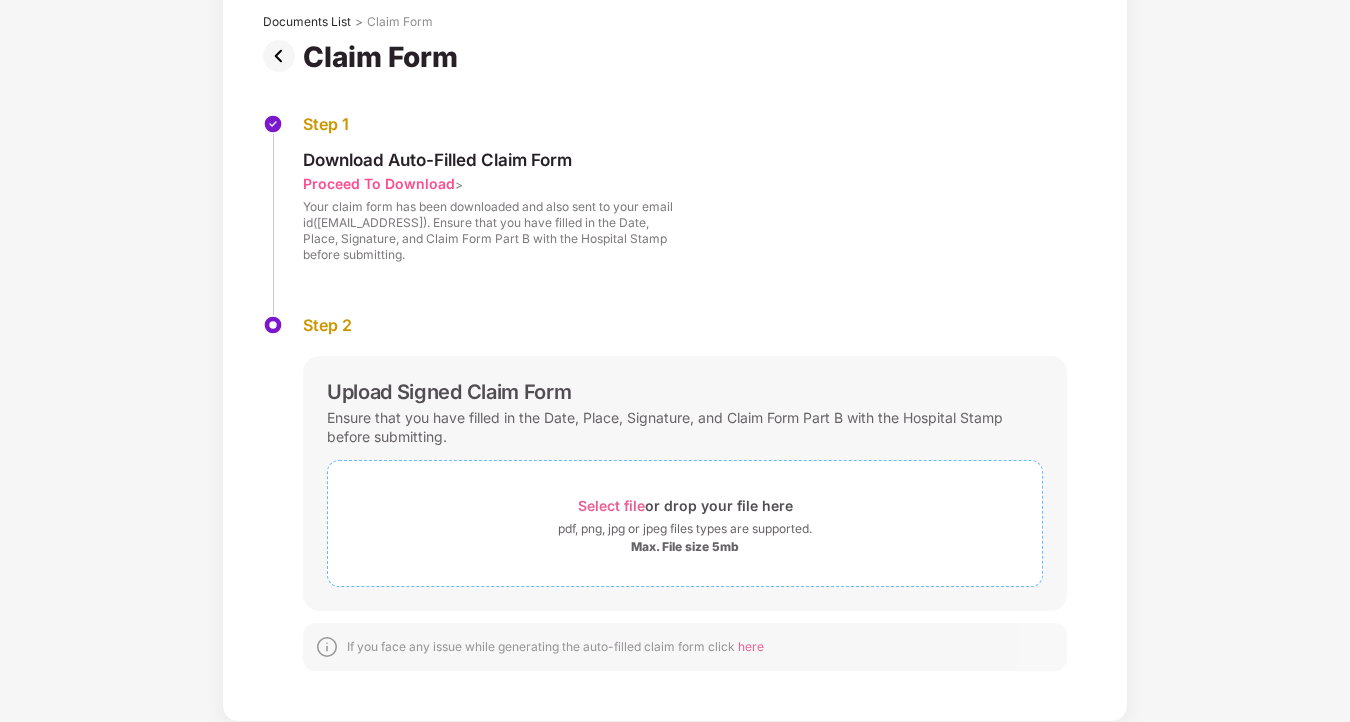 click on "Select file" at bounding box center [611, 505] 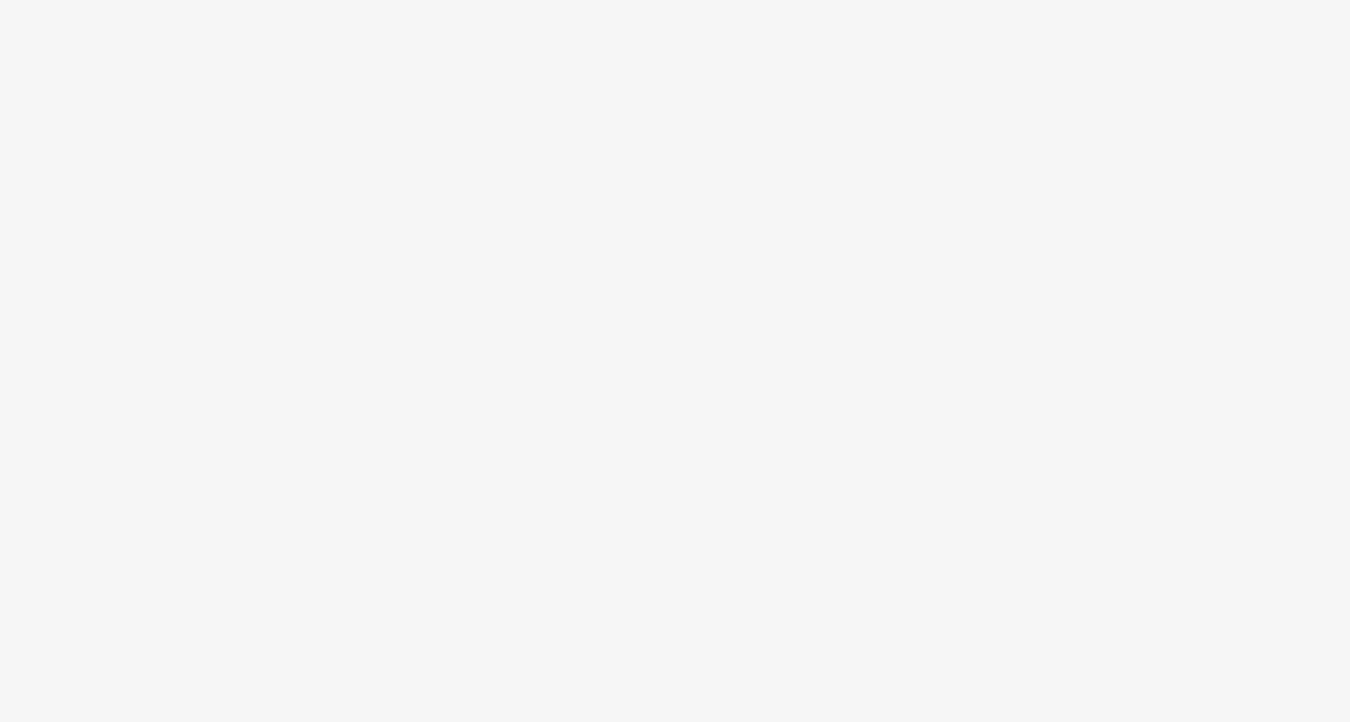 scroll, scrollTop: 0, scrollLeft: 0, axis: both 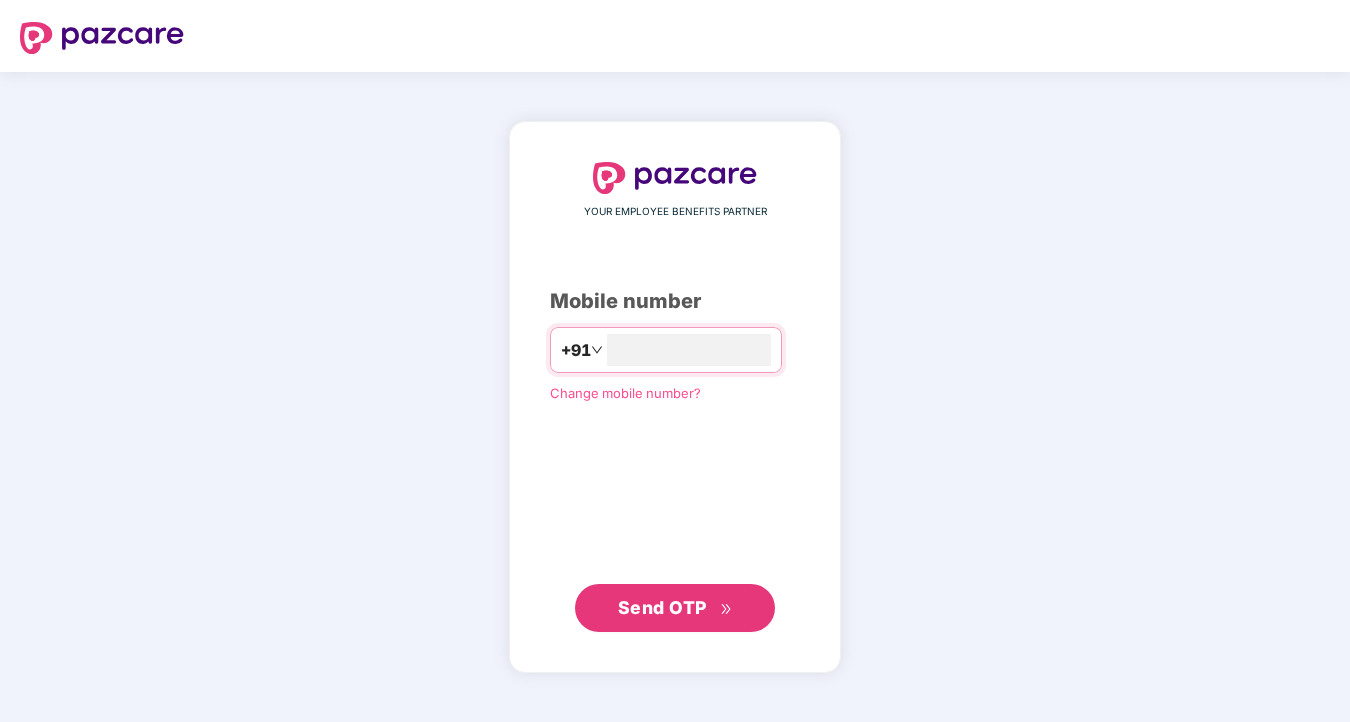 type on "**********" 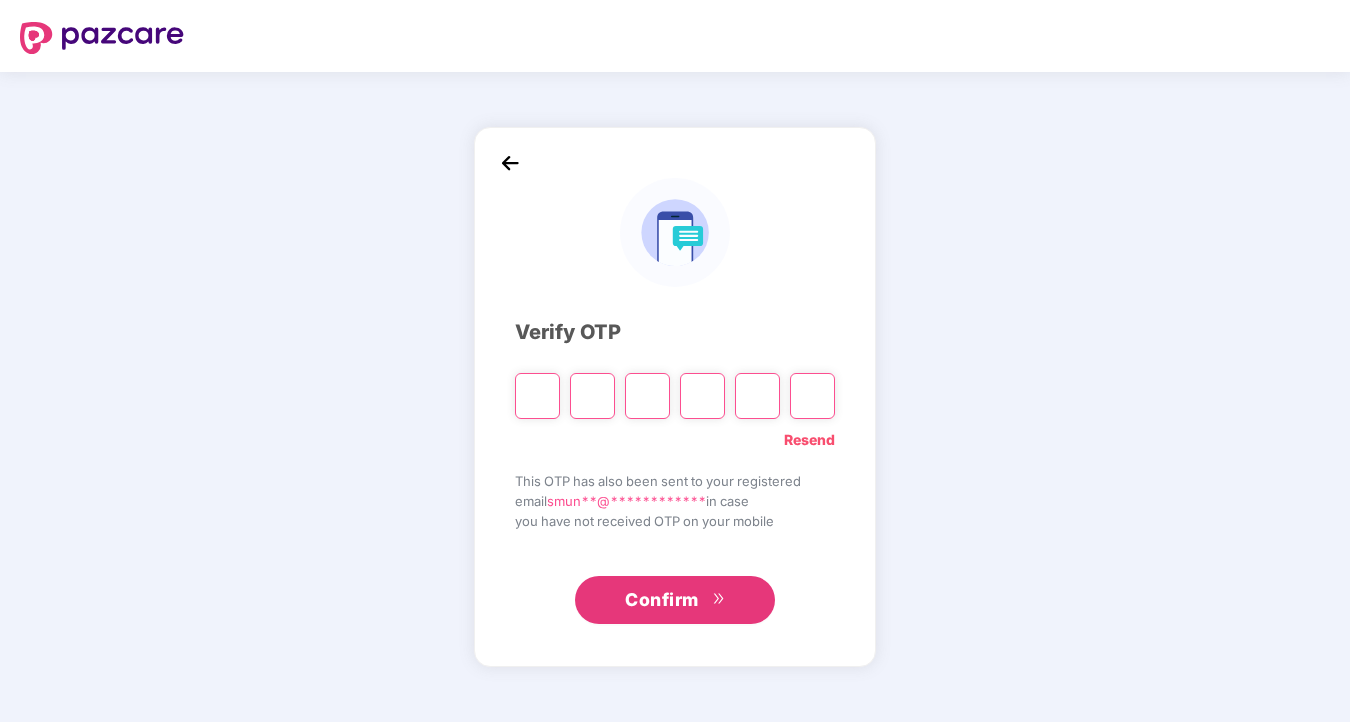 type on "*" 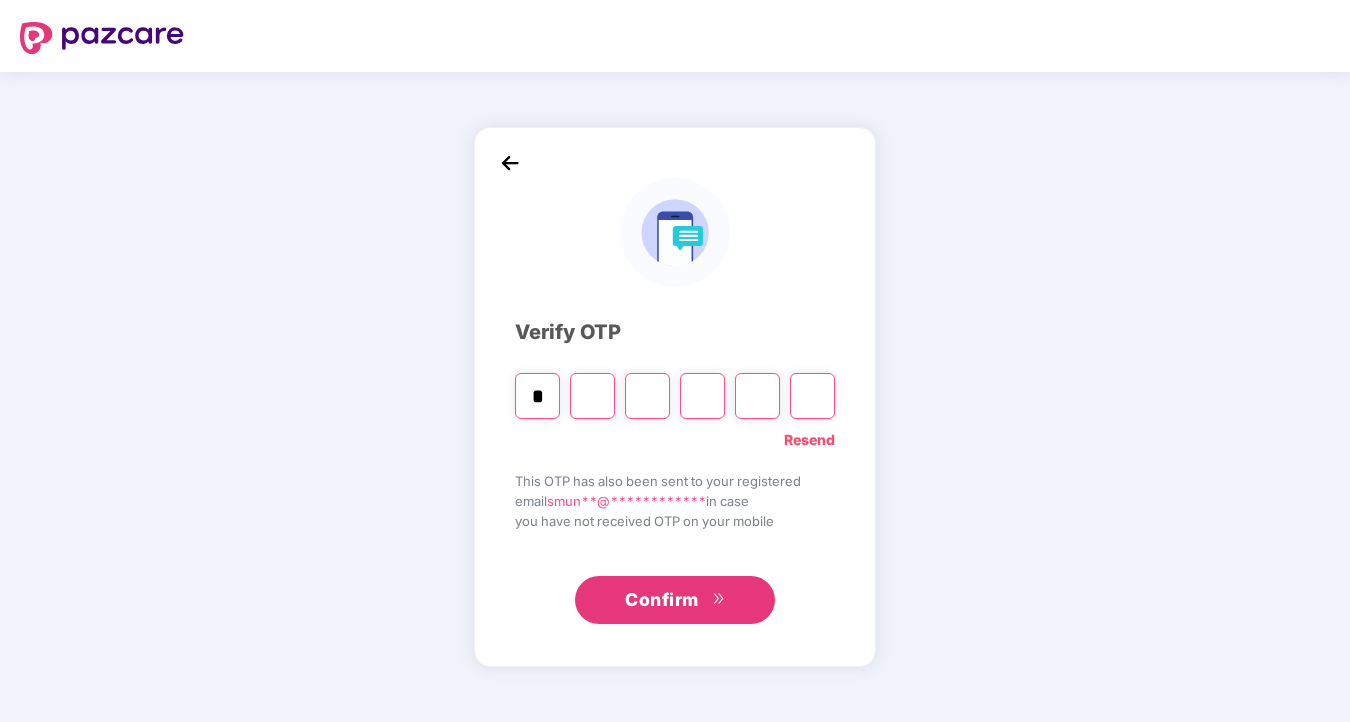 type on "*" 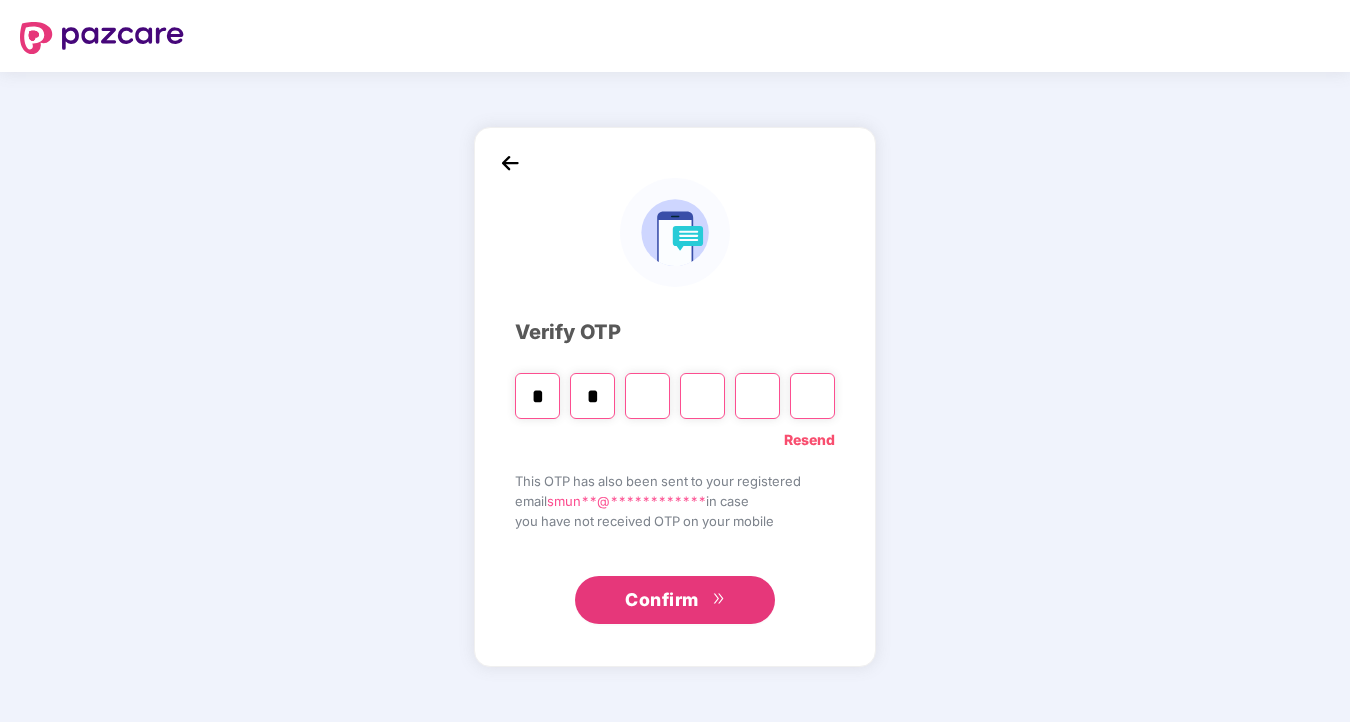 type on "*" 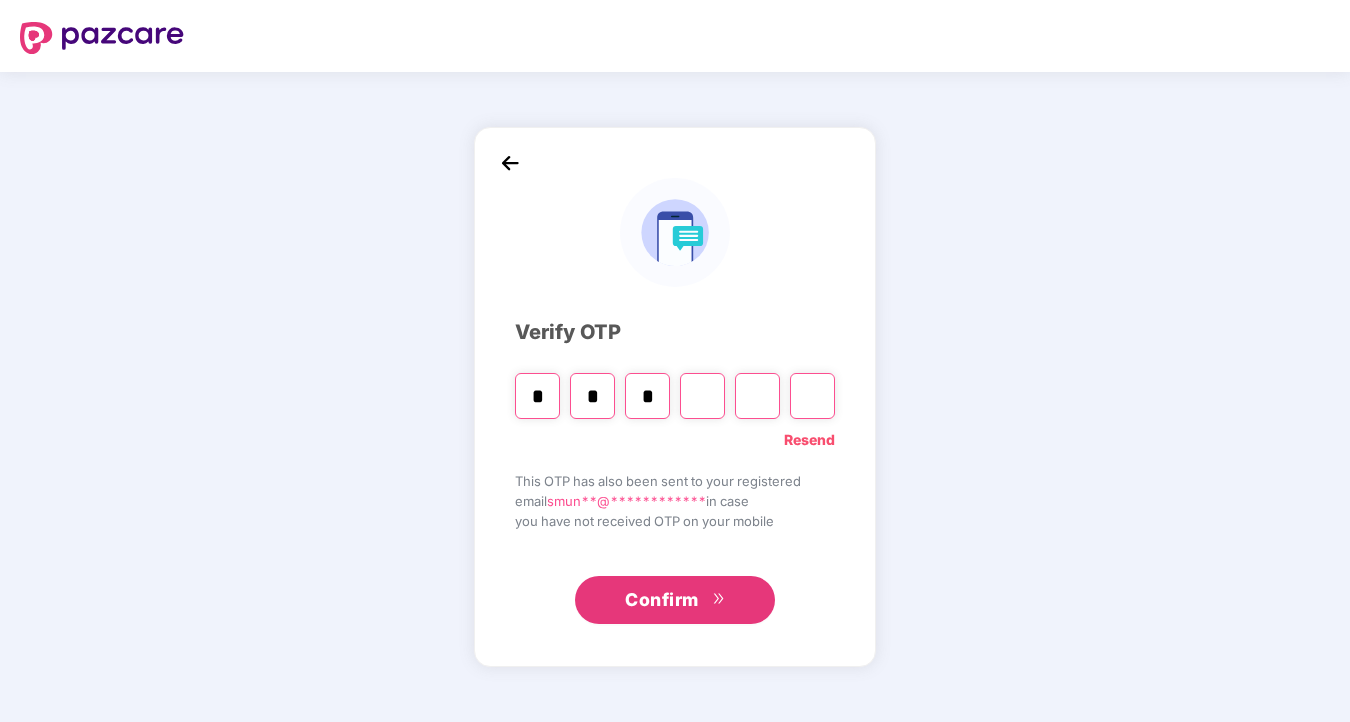 type on "*" 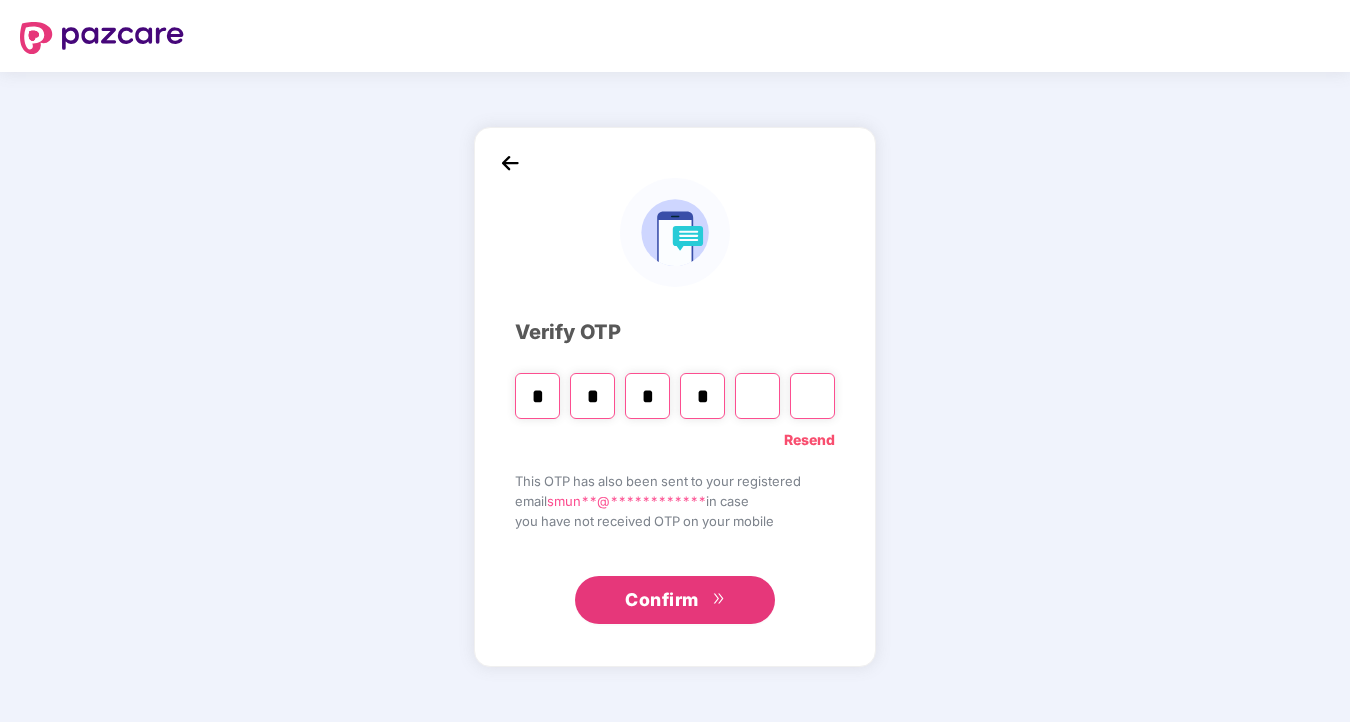 type on "*" 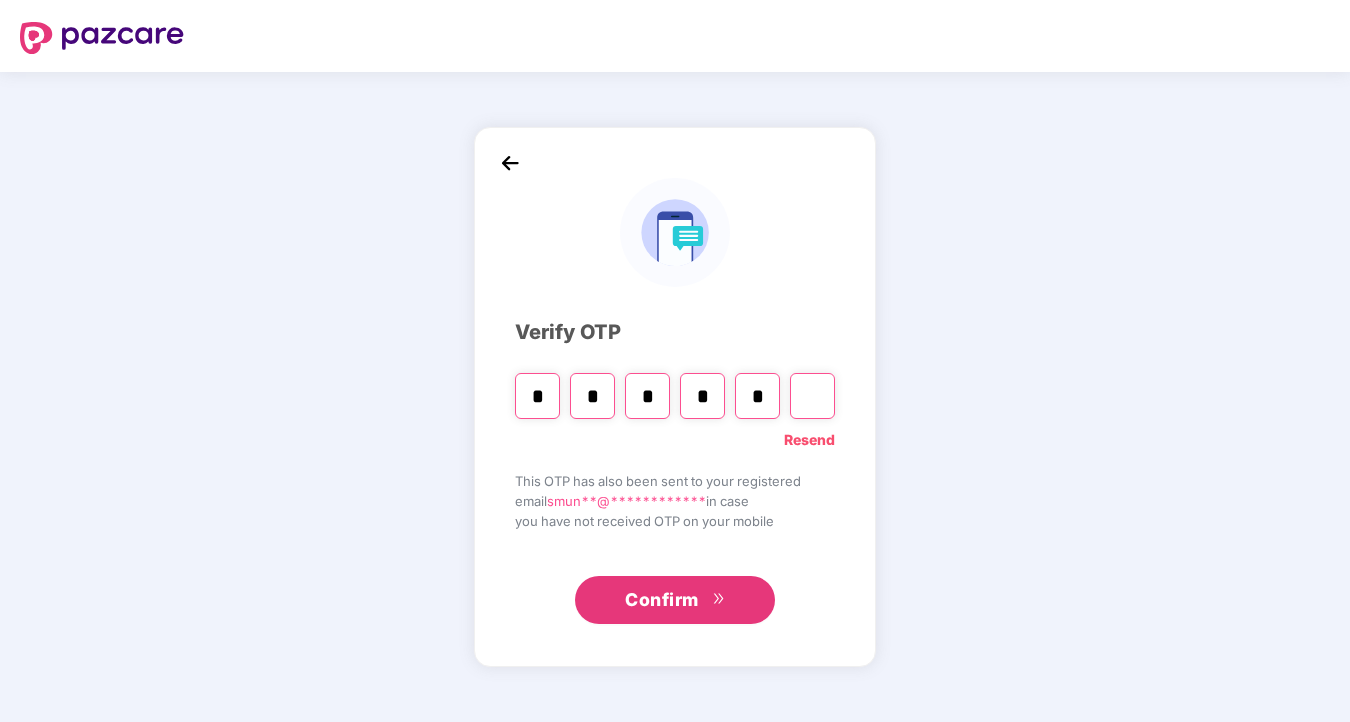 type on "*" 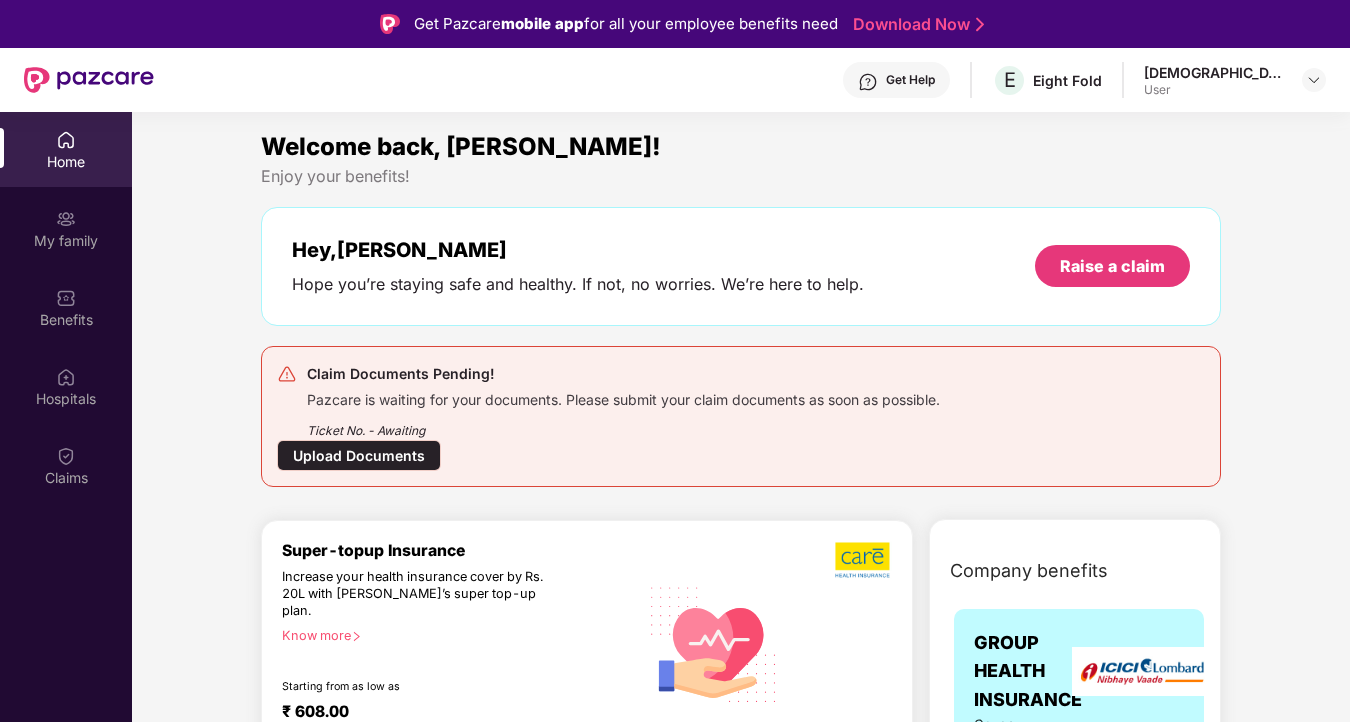 click on "Upload Documents" at bounding box center (359, 455) 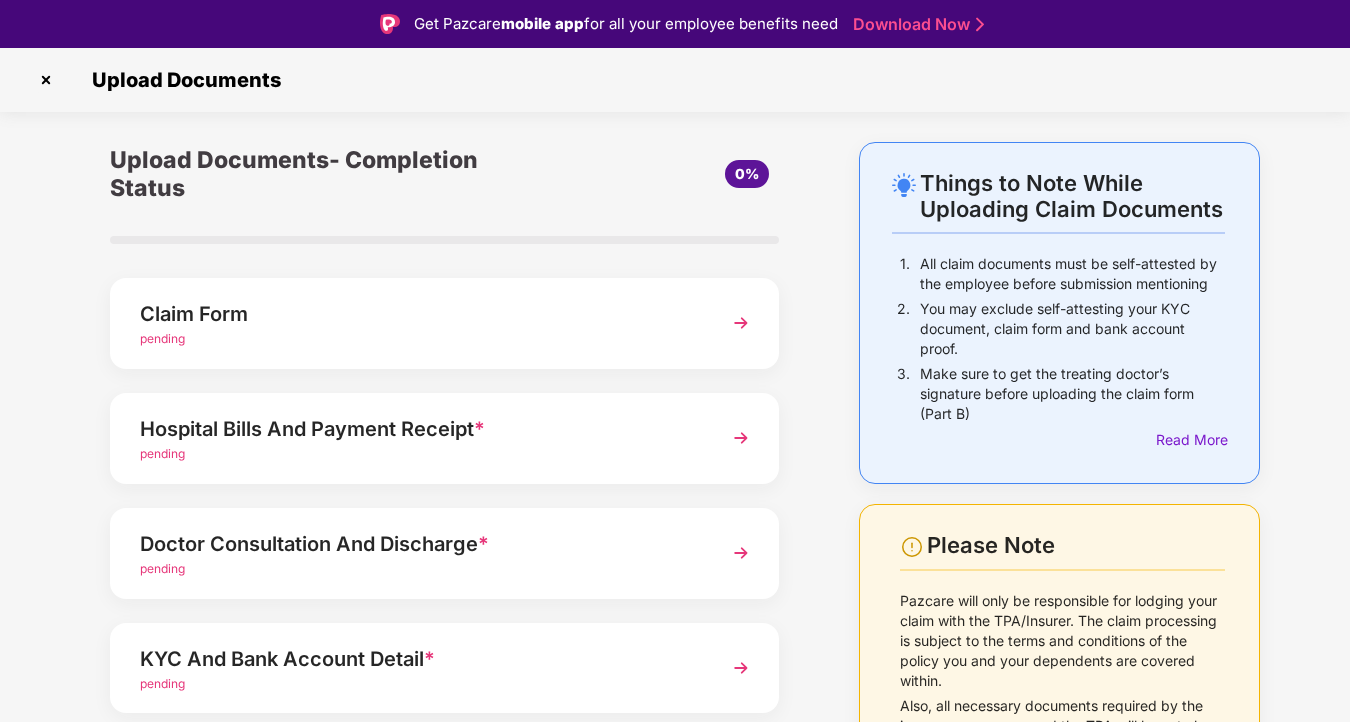 click on "Claim Form" at bounding box center [419, 314] 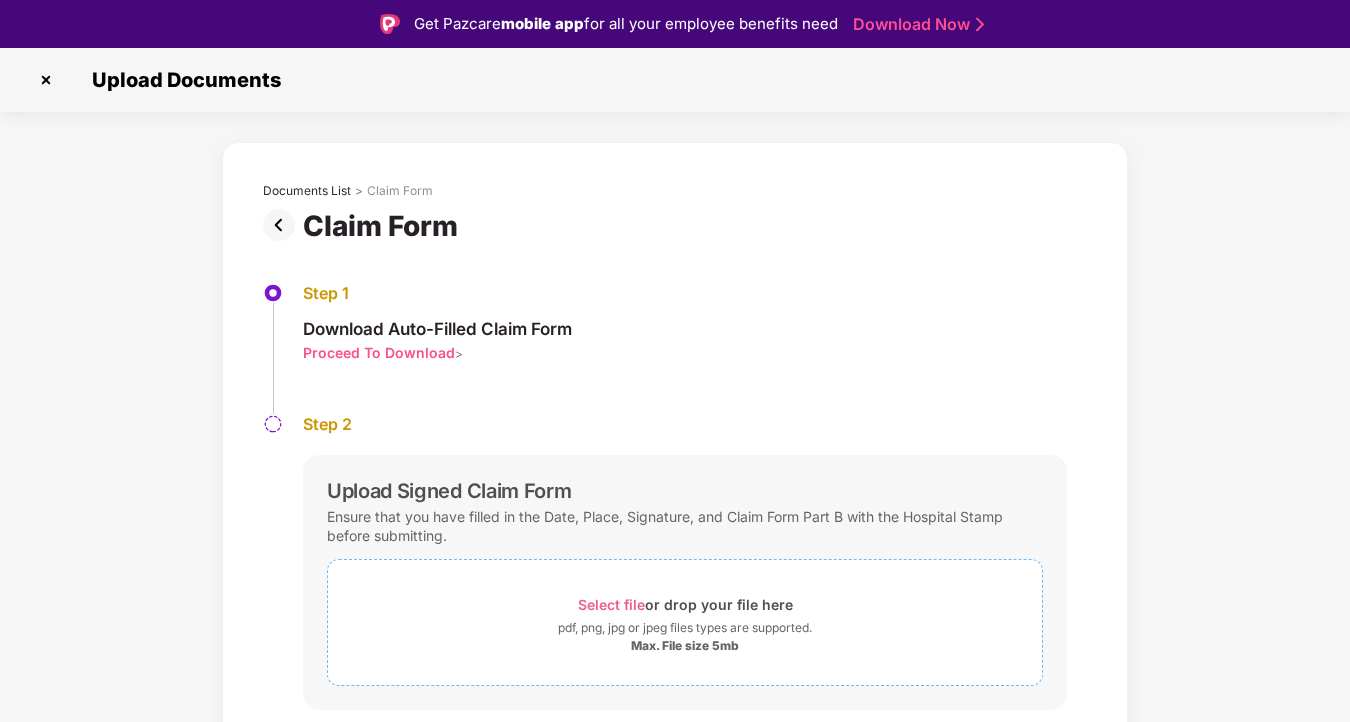 scroll, scrollTop: 42, scrollLeft: 0, axis: vertical 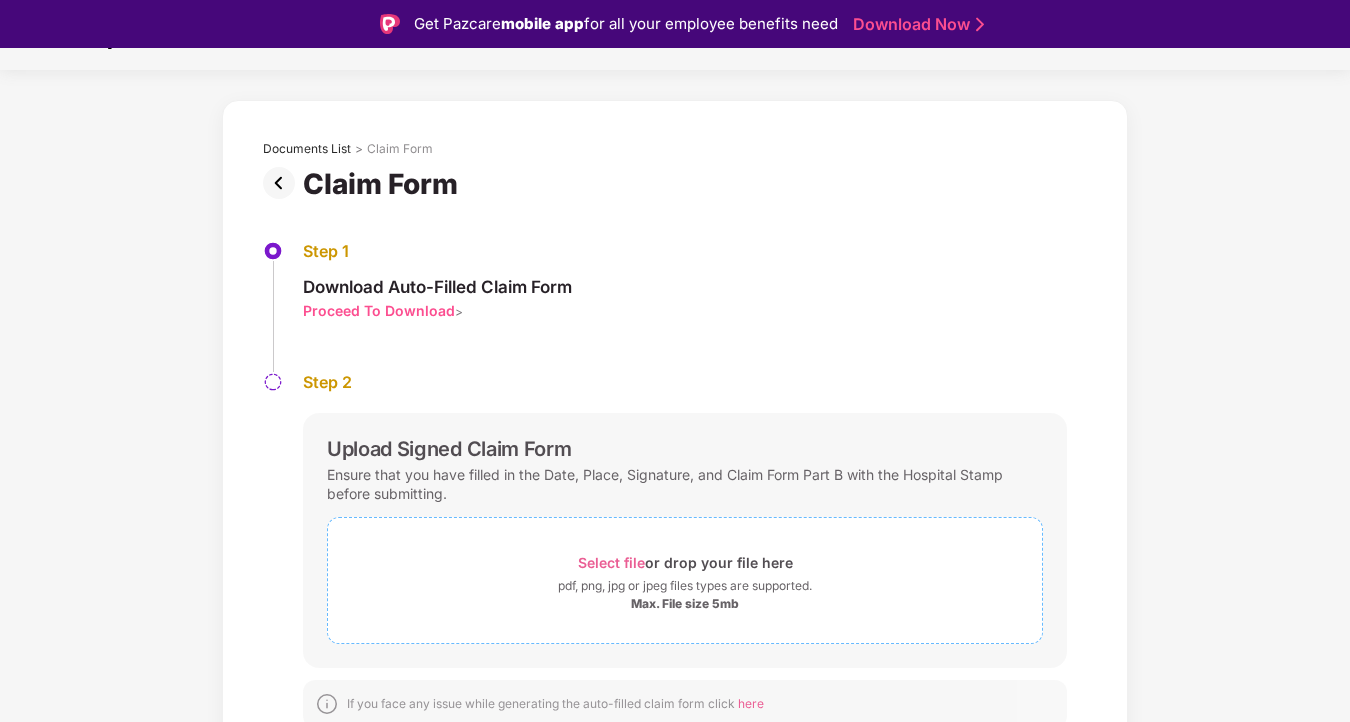 click on "Select file  or drop your file here" at bounding box center (685, 562) 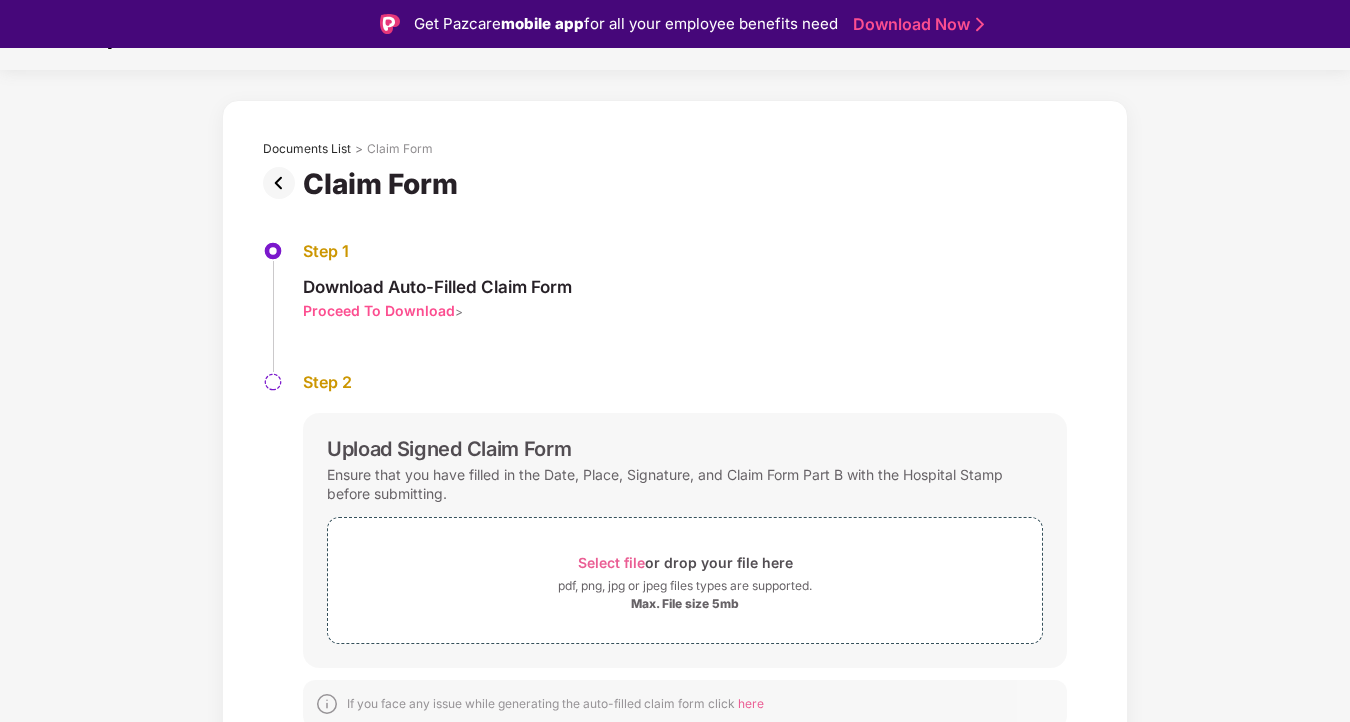 scroll, scrollTop: 51, scrollLeft: 0, axis: vertical 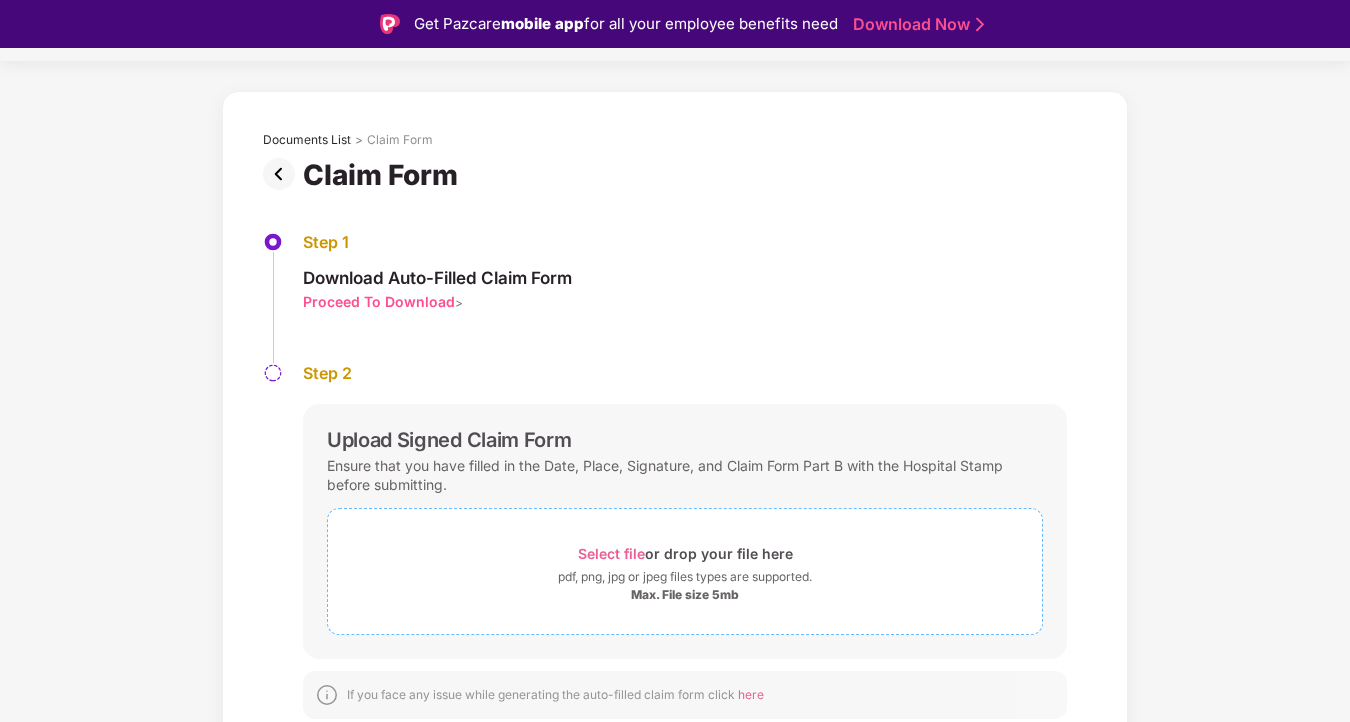 click on "Select file" at bounding box center [611, 553] 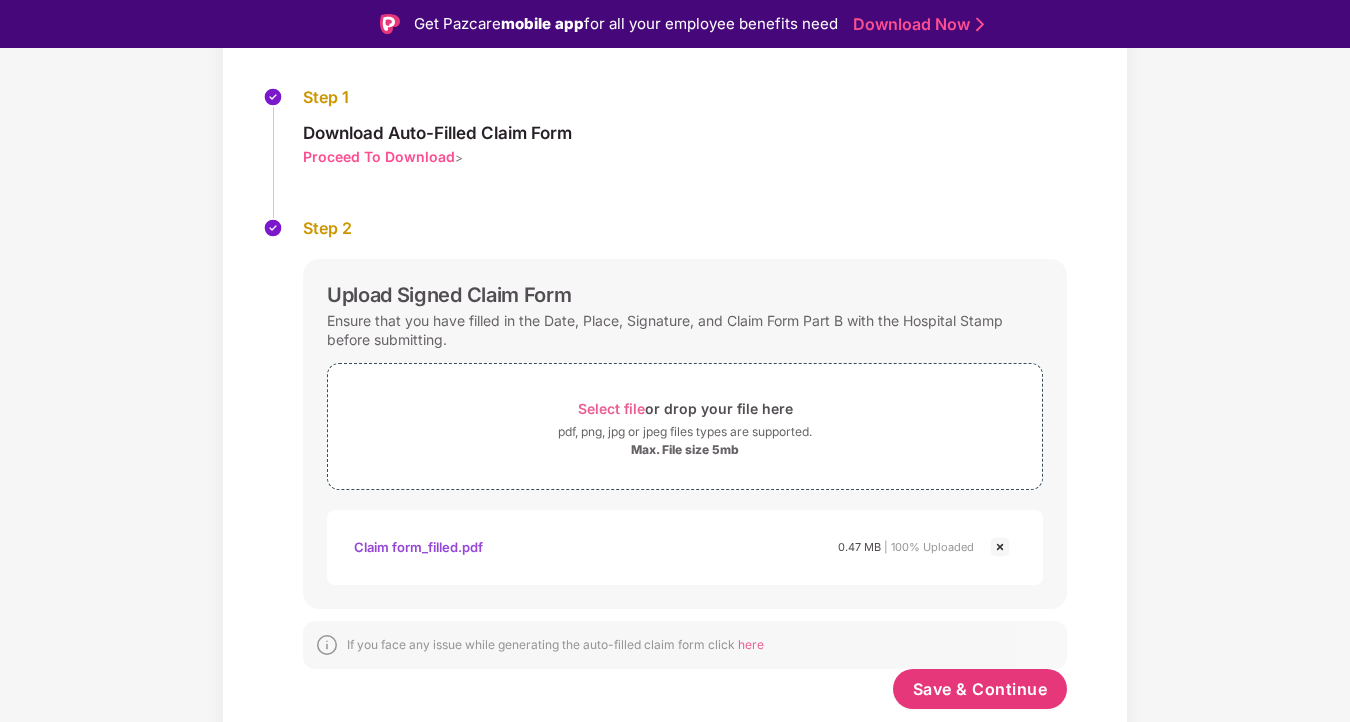 scroll, scrollTop: 196, scrollLeft: 0, axis: vertical 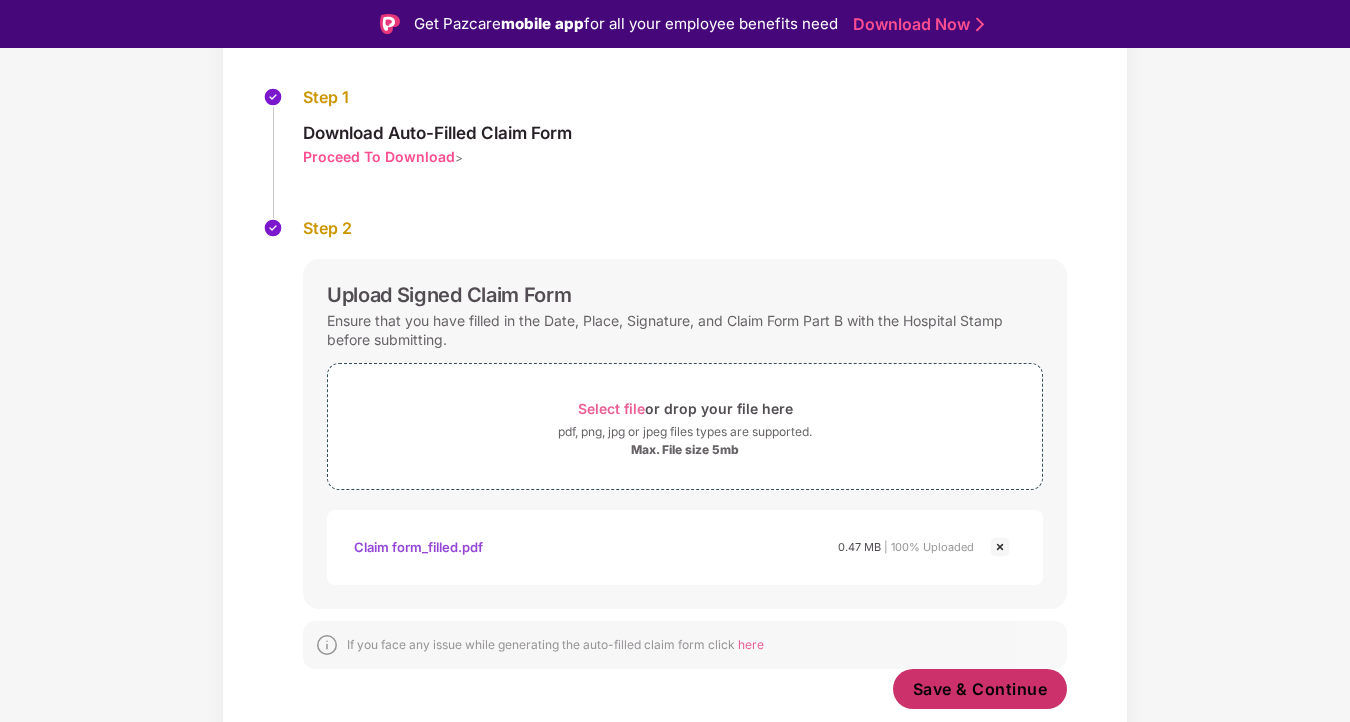 click on "Save & Continue" at bounding box center (980, 689) 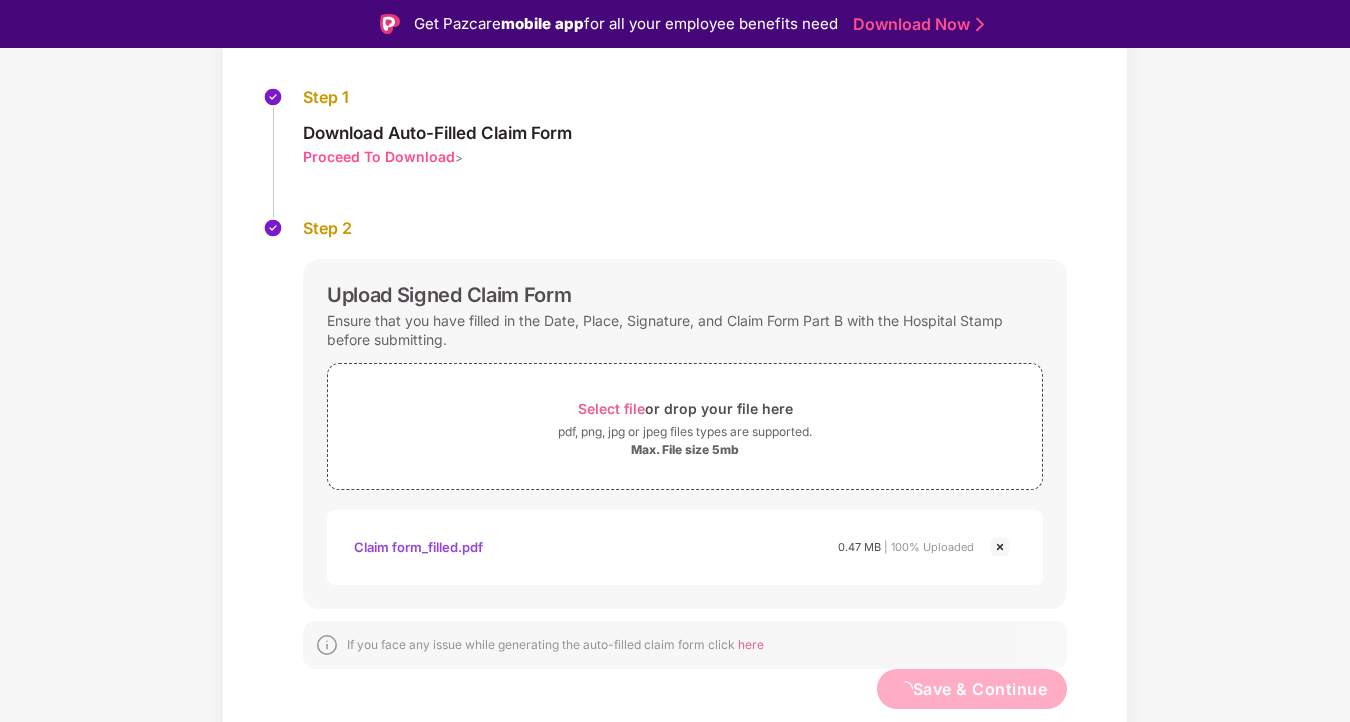 scroll, scrollTop: 0, scrollLeft: 0, axis: both 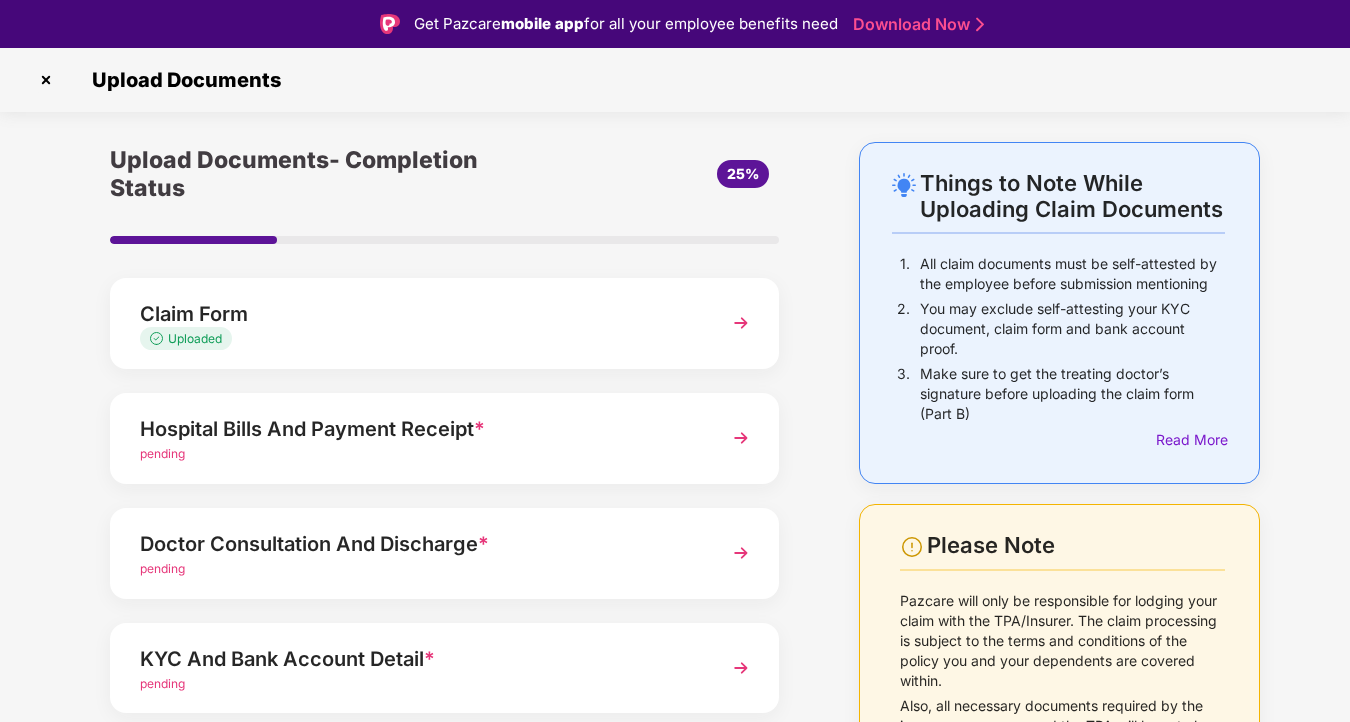 click on "pending" at bounding box center (419, 454) 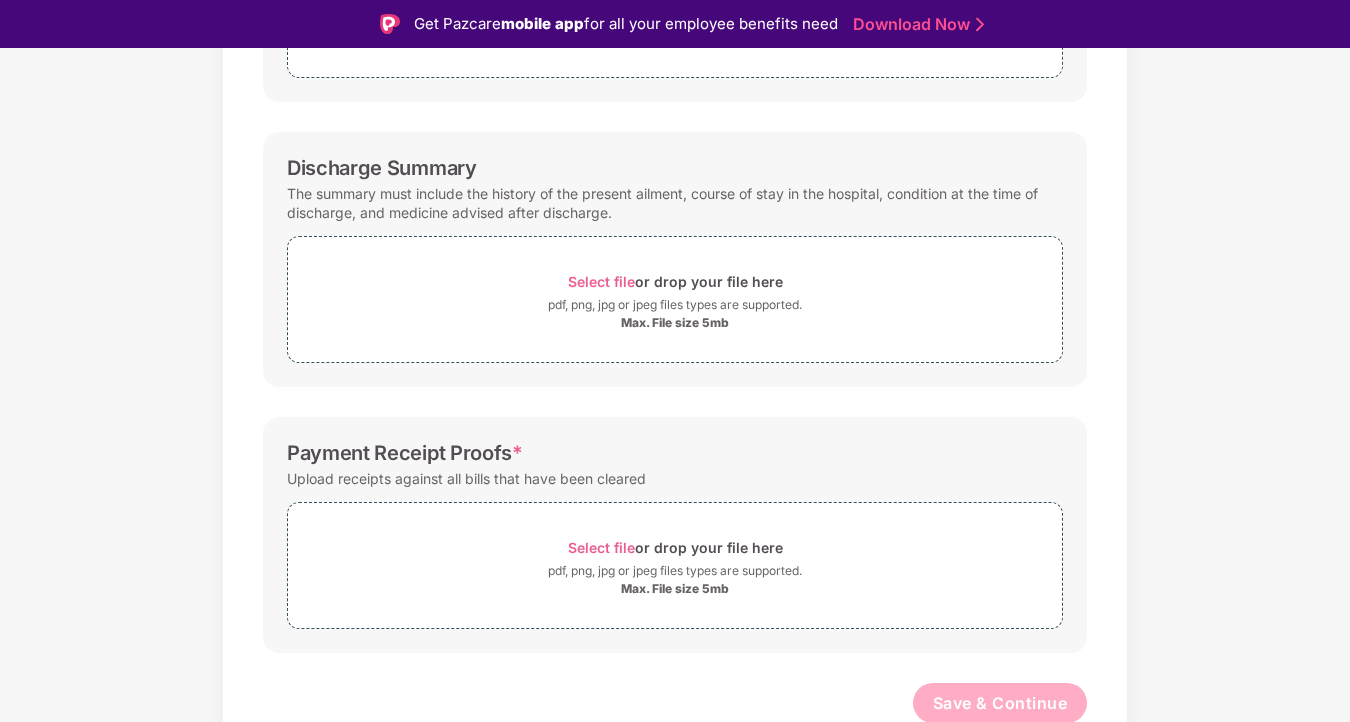 scroll, scrollTop: 493, scrollLeft: 0, axis: vertical 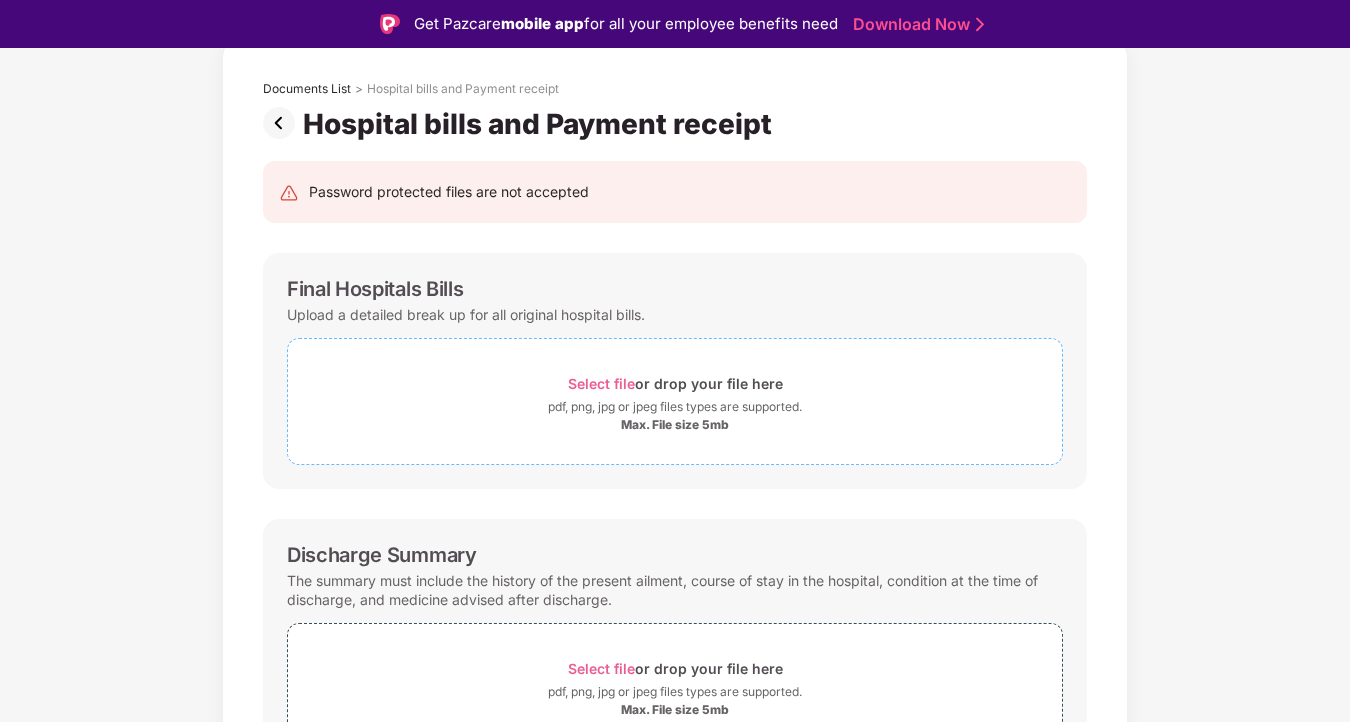 click on "Select file" at bounding box center [601, 383] 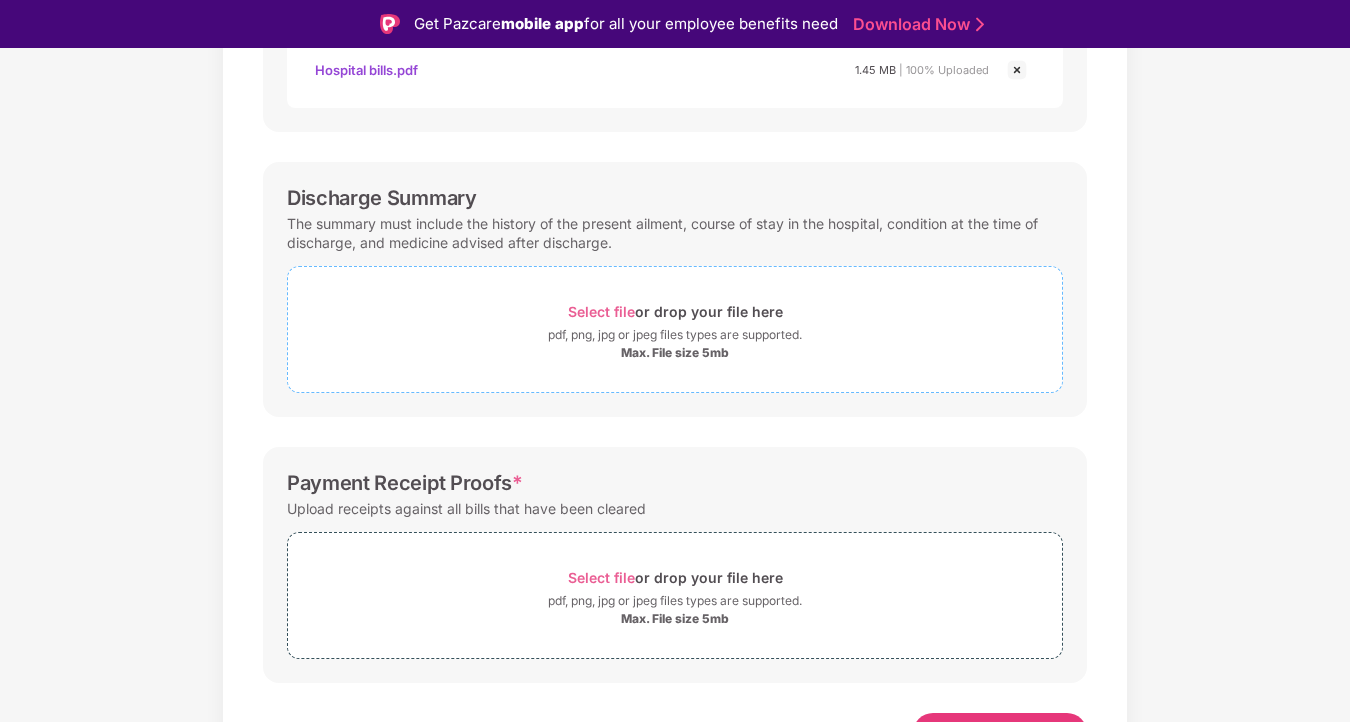 scroll, scrollTop: 588, scrollLeft: 0, axis: vertical 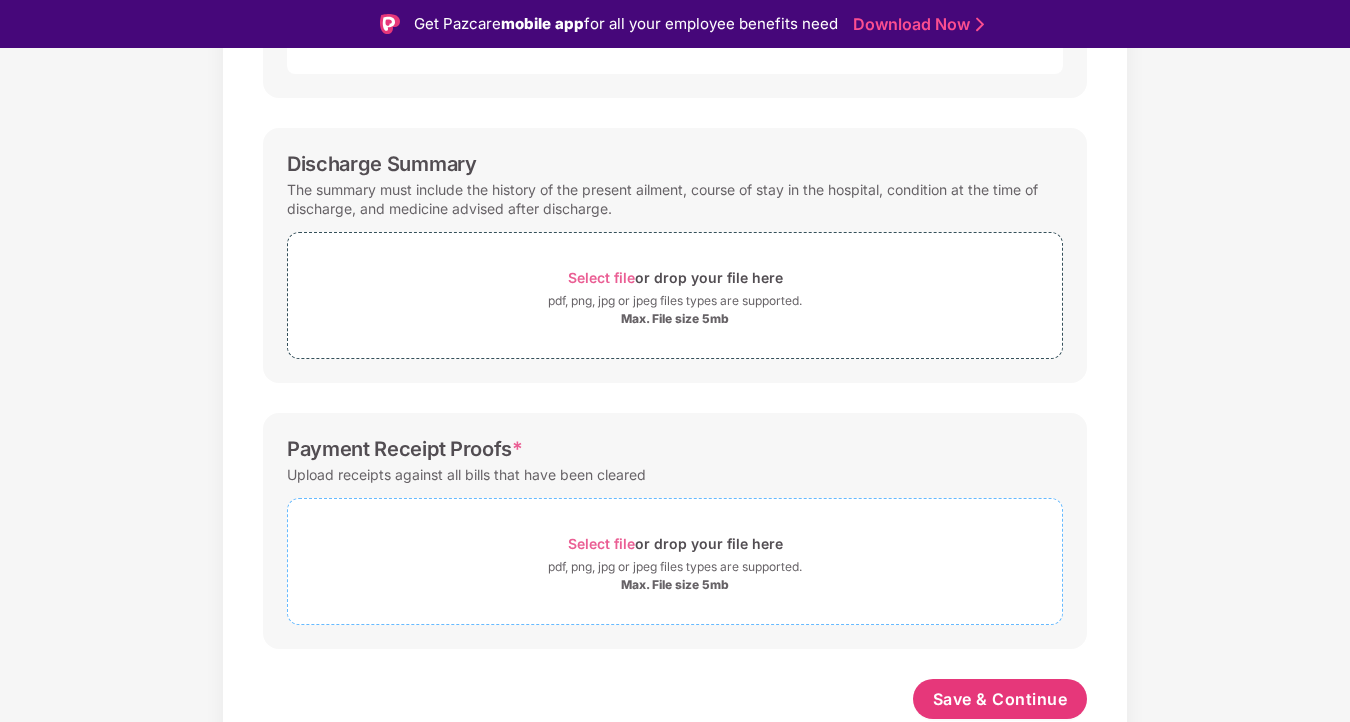 click on "Select file" at bounding box center [601, 543] 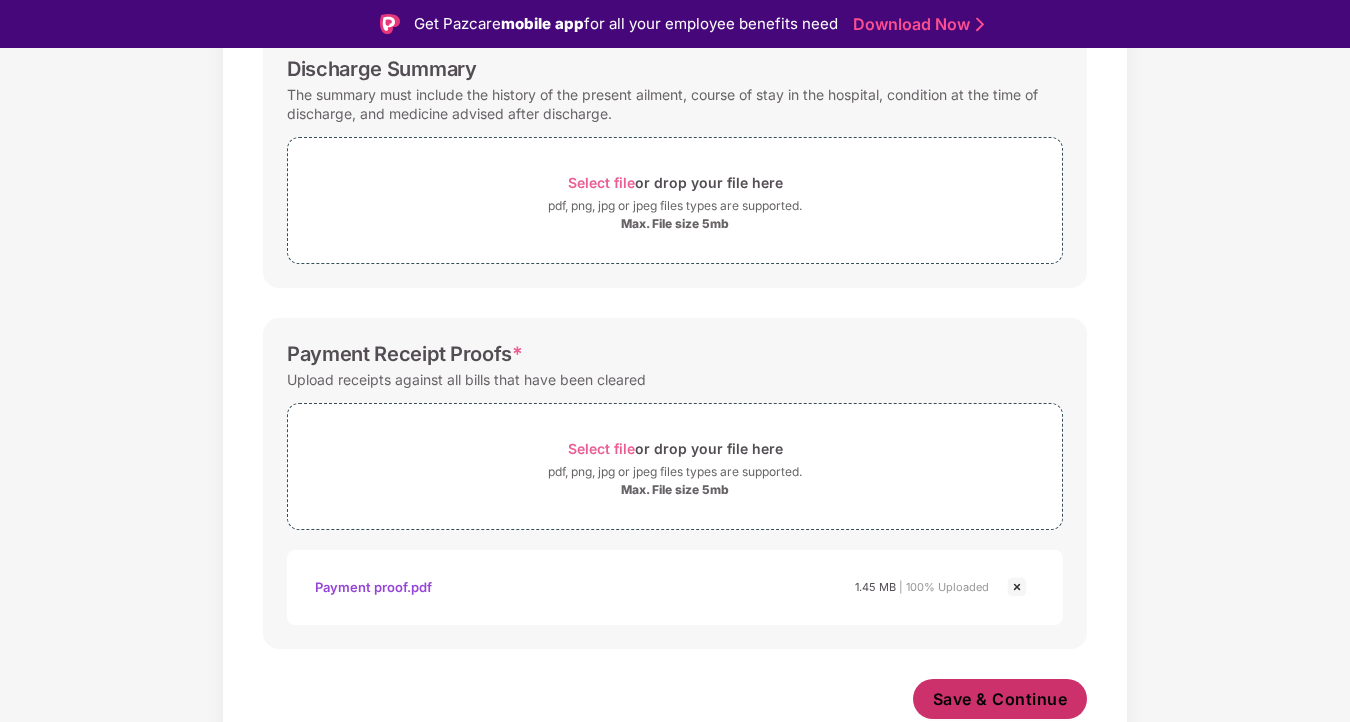 scroll, scrollTop: 683, scrollLeft: 0, axis: vertical 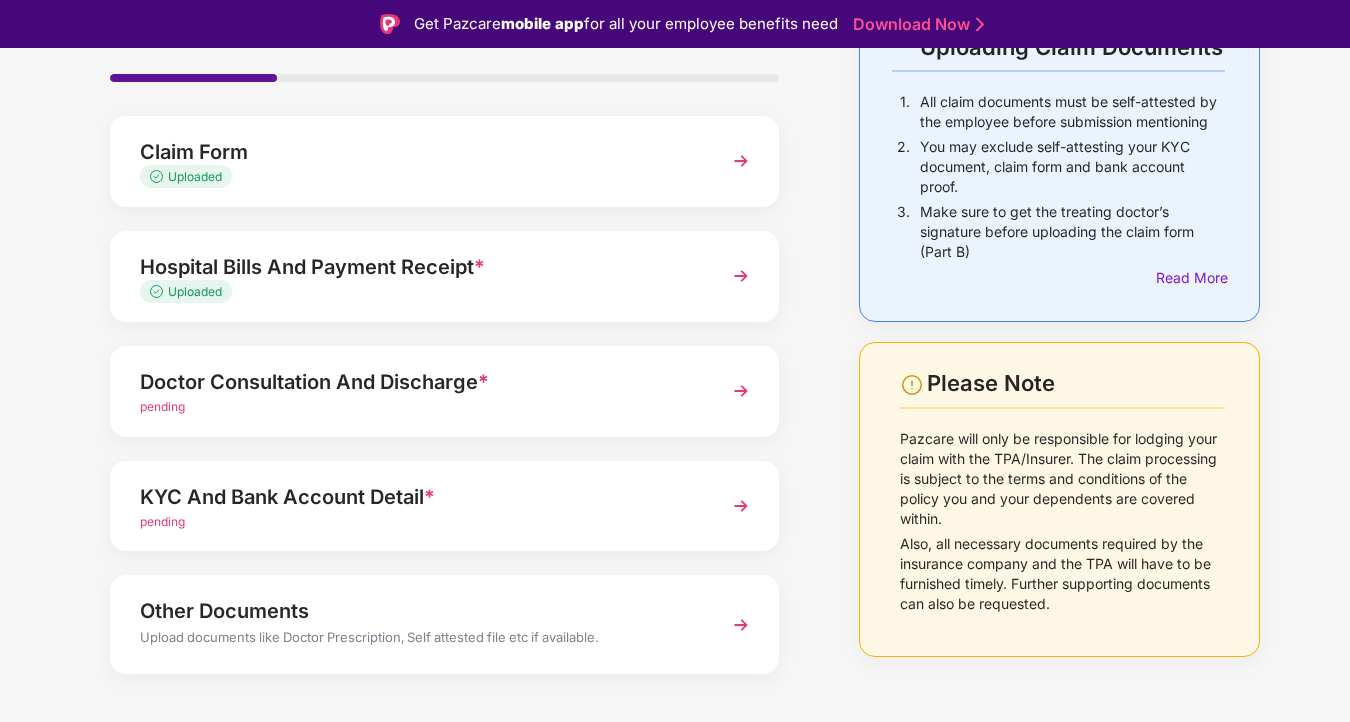 click on "Doctor Consultation And Discharge *" at bounding box center (419, 382) 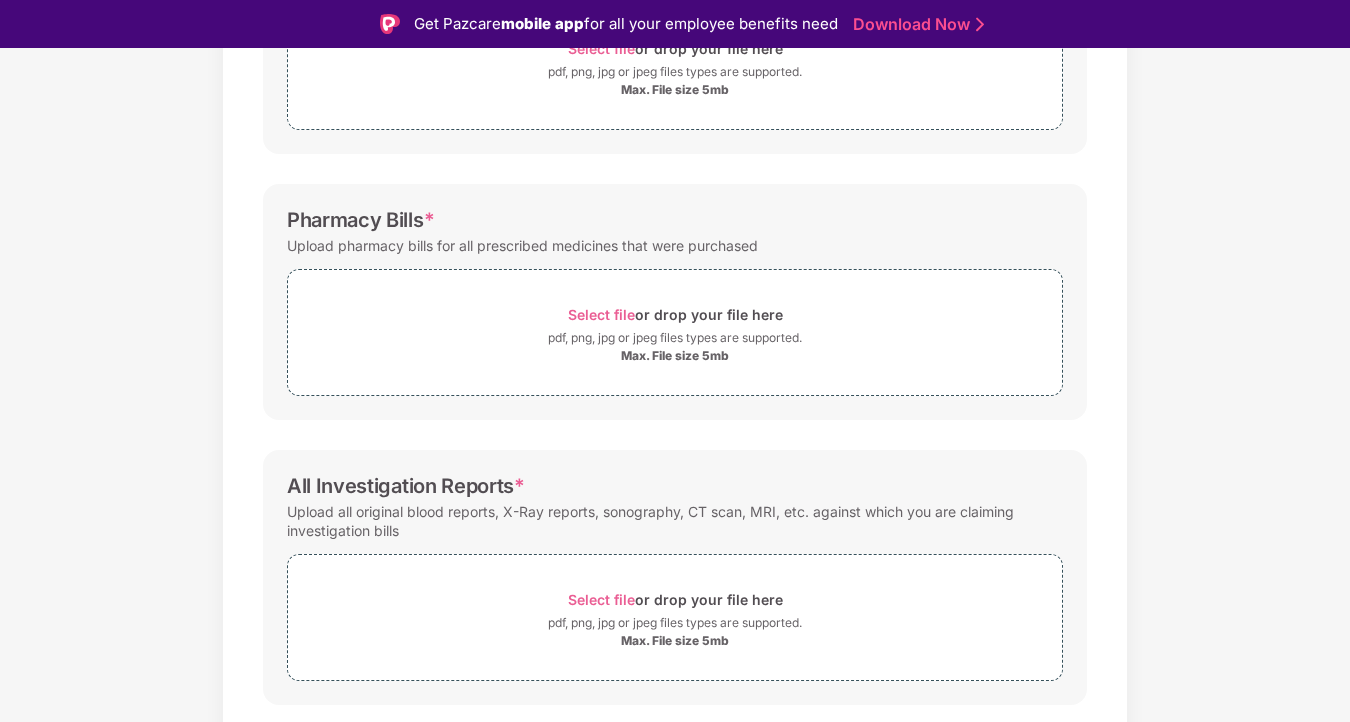 scroll, scrollTop: 493, scrollLeft: 0, axis: vertical 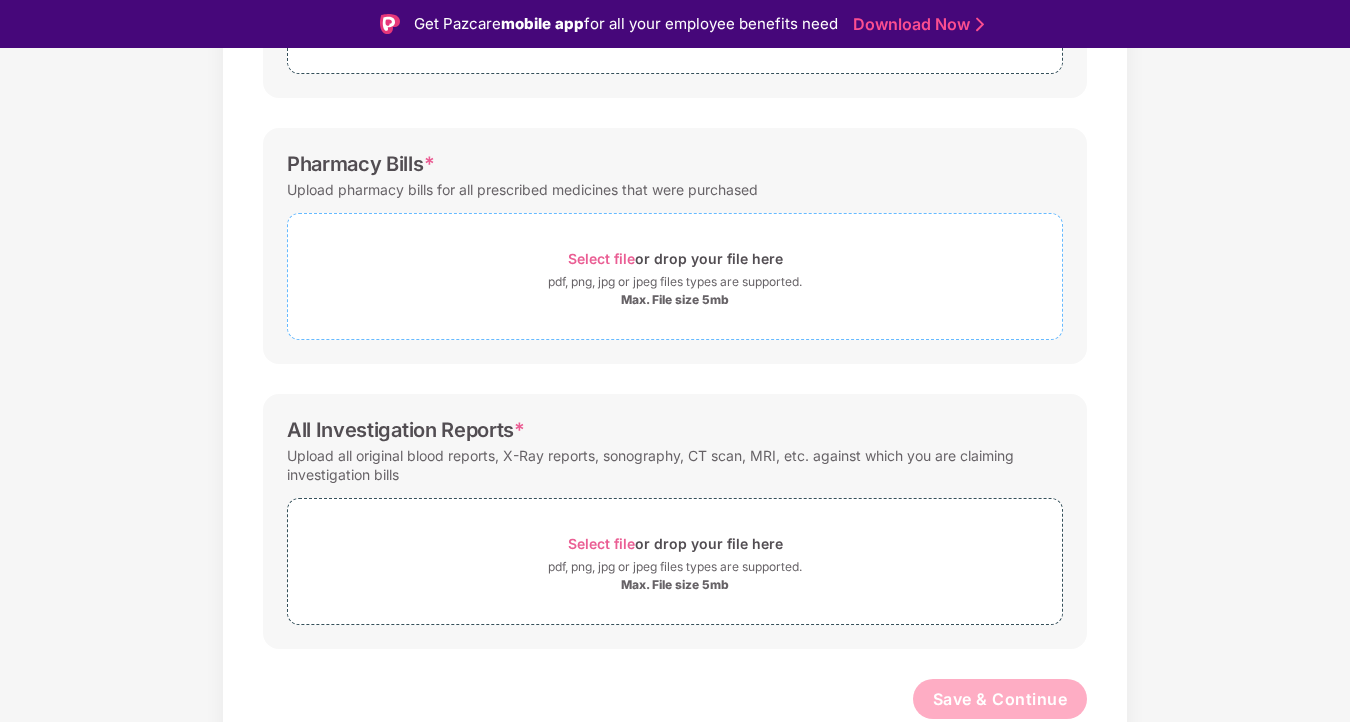 click on "Select file" at bounding box center [601, 258] 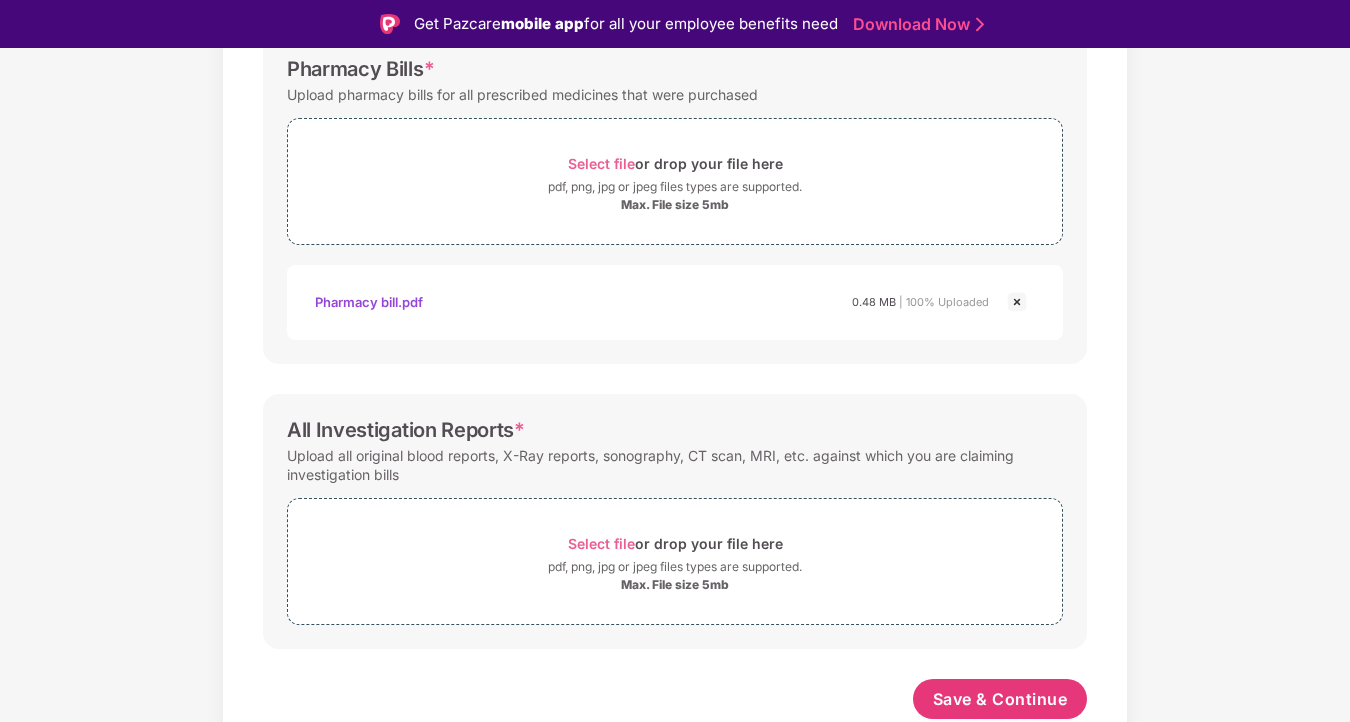 scroll, scrollTop: 588, scrollLeft: 0, axis: vertical 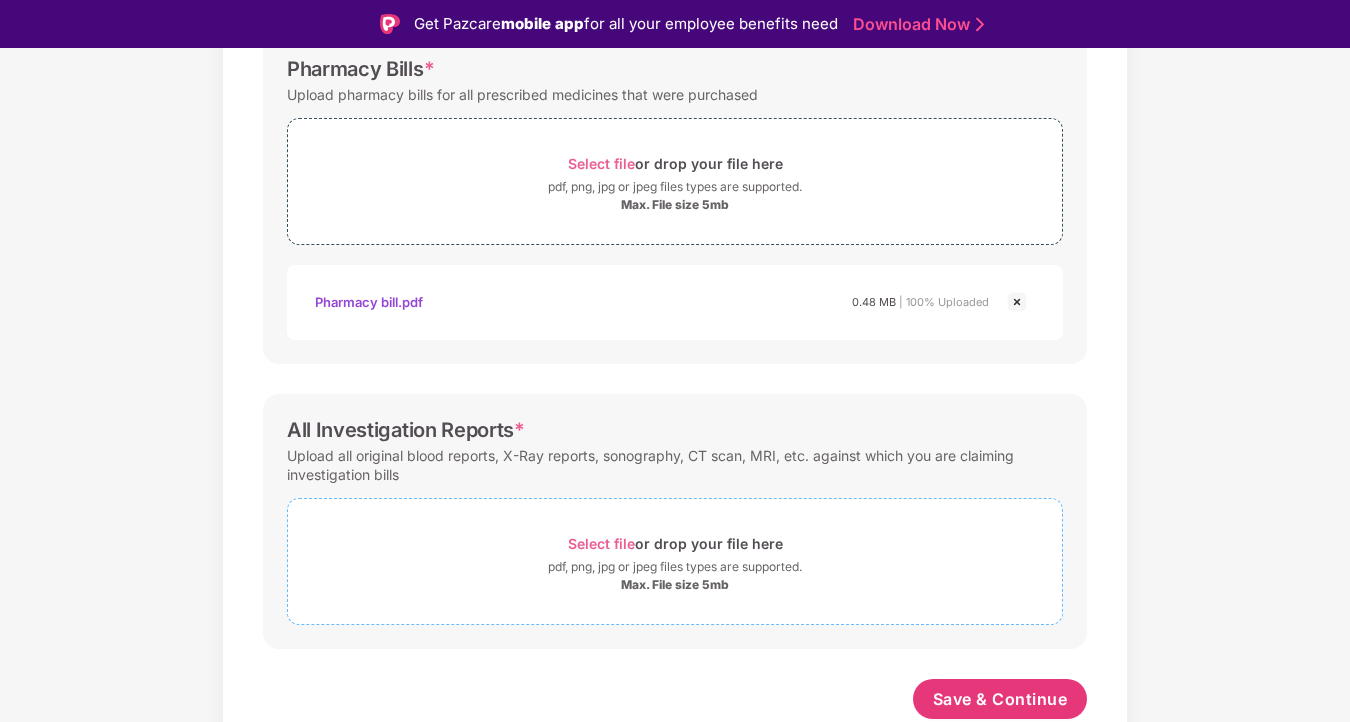 click on "Select file" at bounding box center (601, 543) 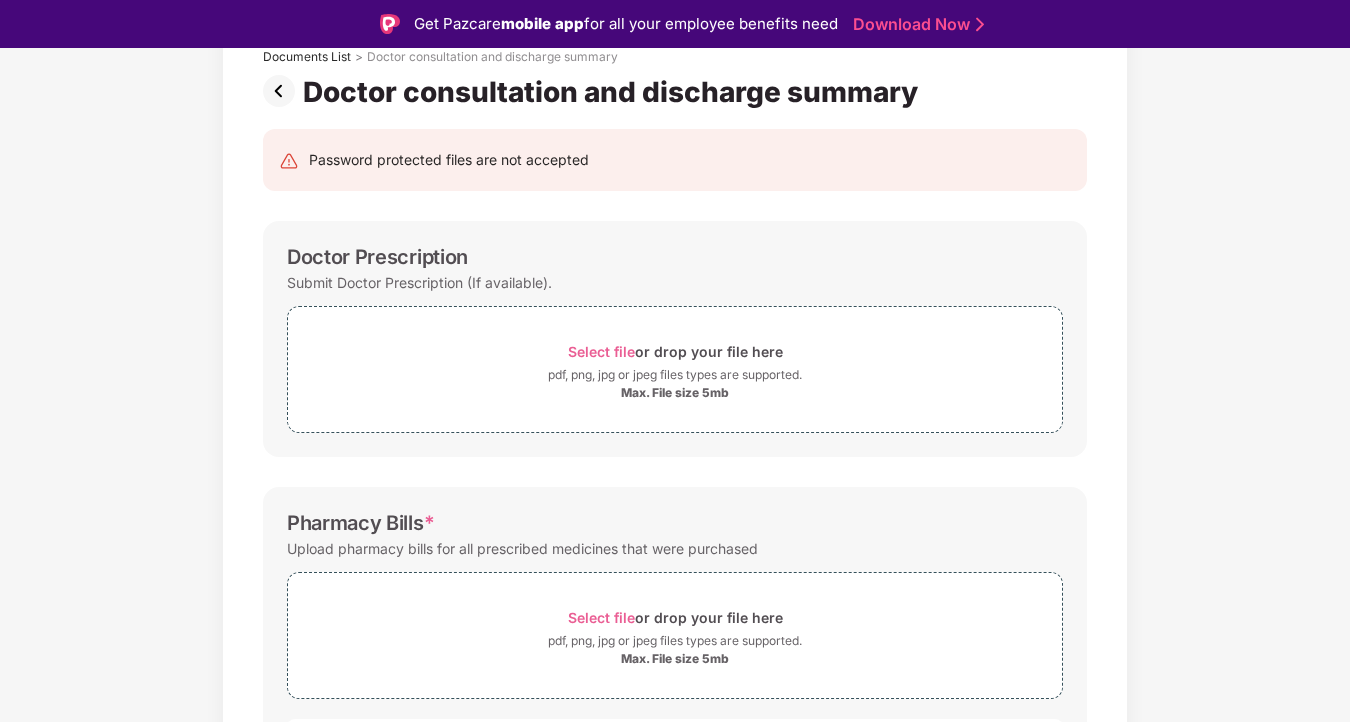 scroll, scrollTop: 131, scrollLeft: 0, axis: vertical 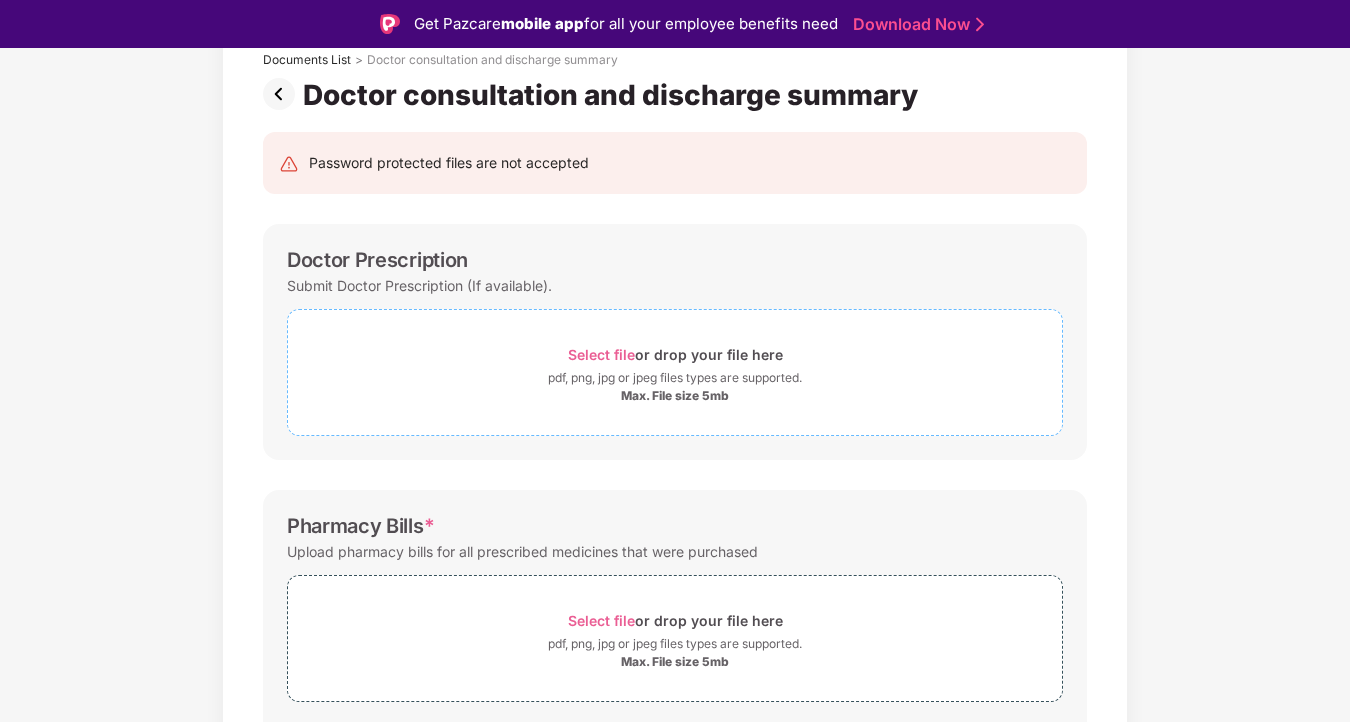 click on "Select file" at bounding box center [601, 354] 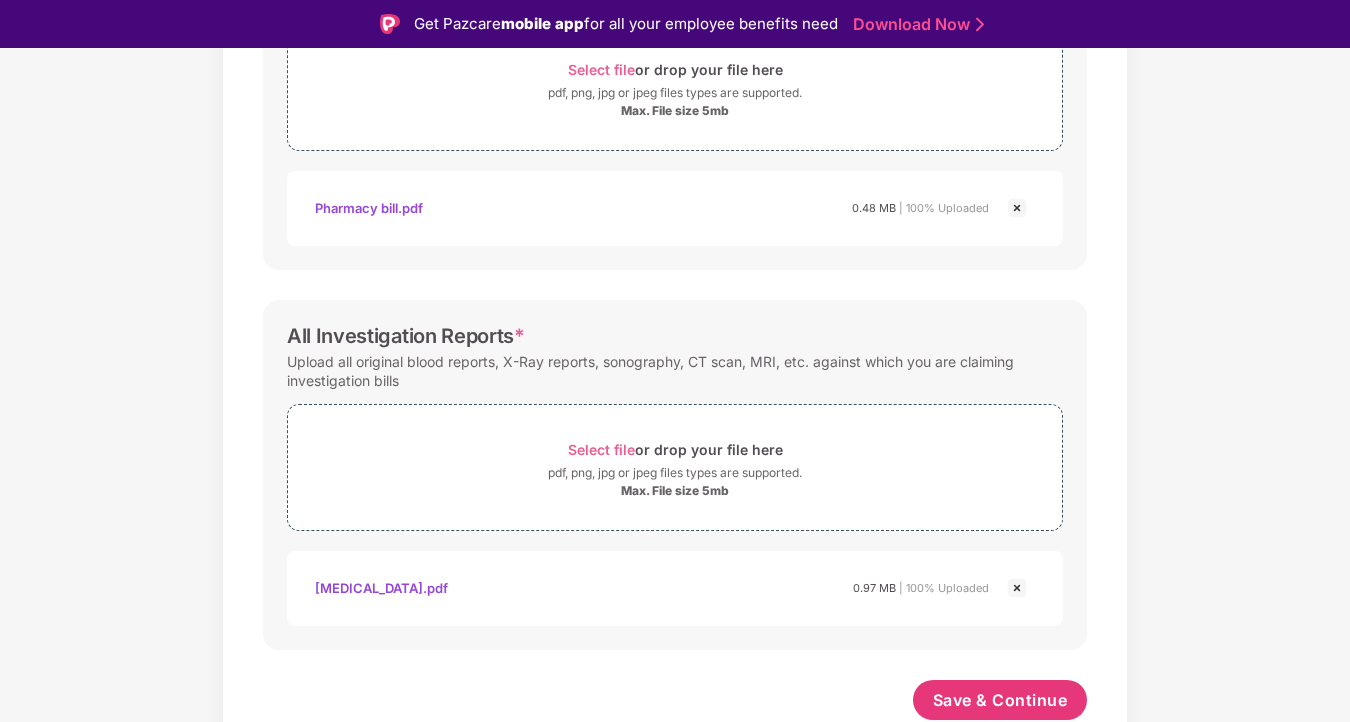 scroll, scrollTop: 785, scrollLeft: 0, axis: vertical 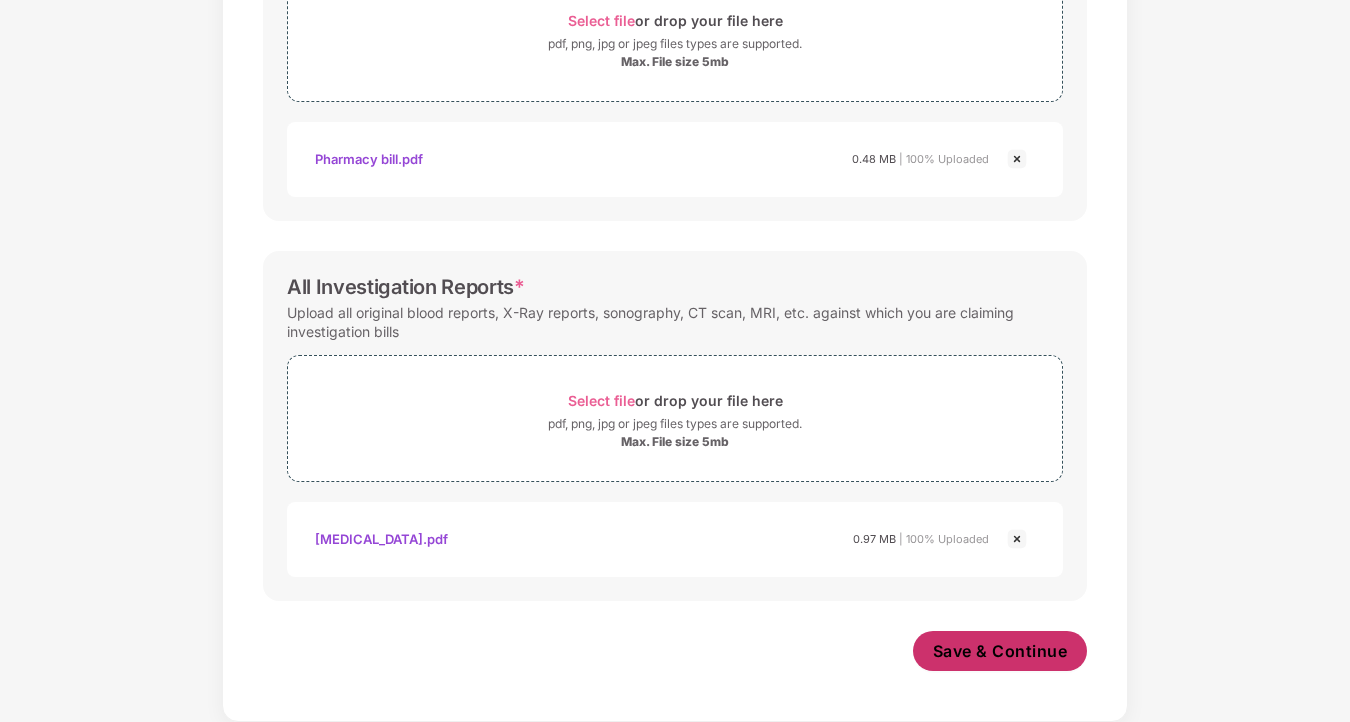 click on "Save & Continue" at bounding box center (1000, 651) 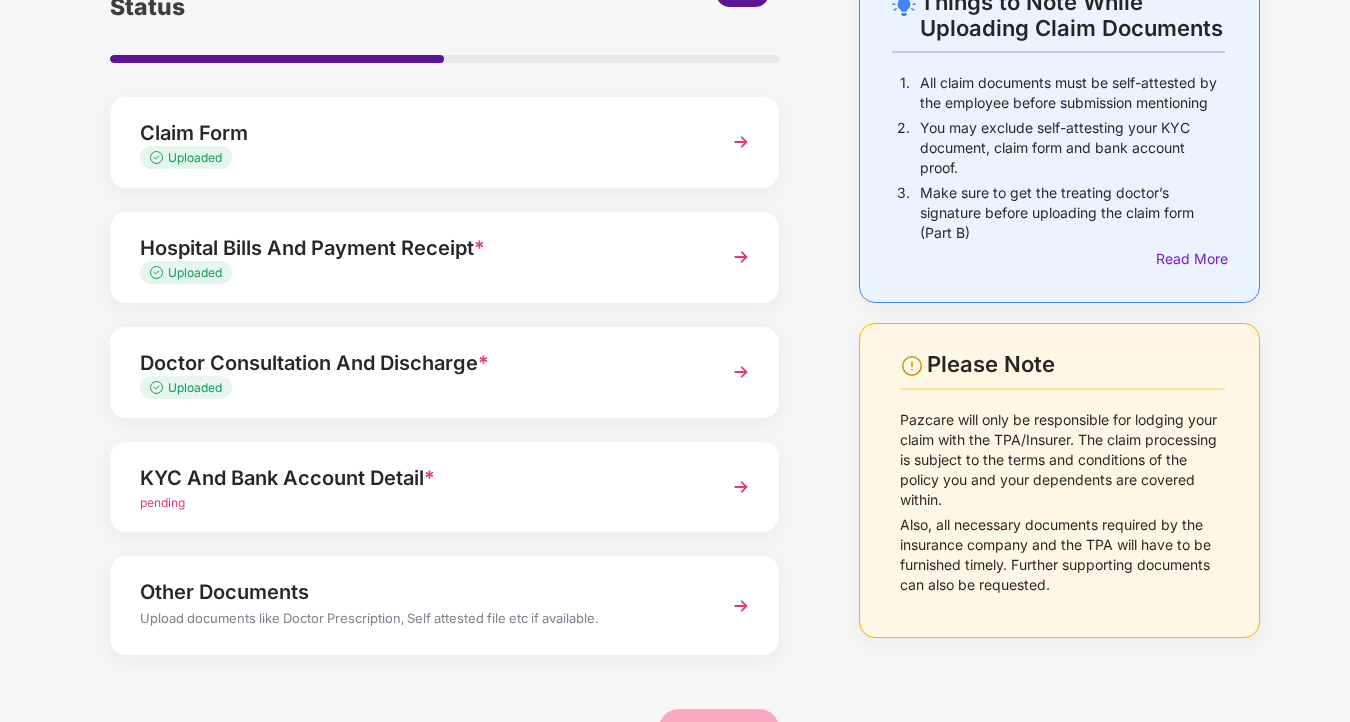 scroll, scrollTop: 162, scrollLeft: 0, axis: vertical 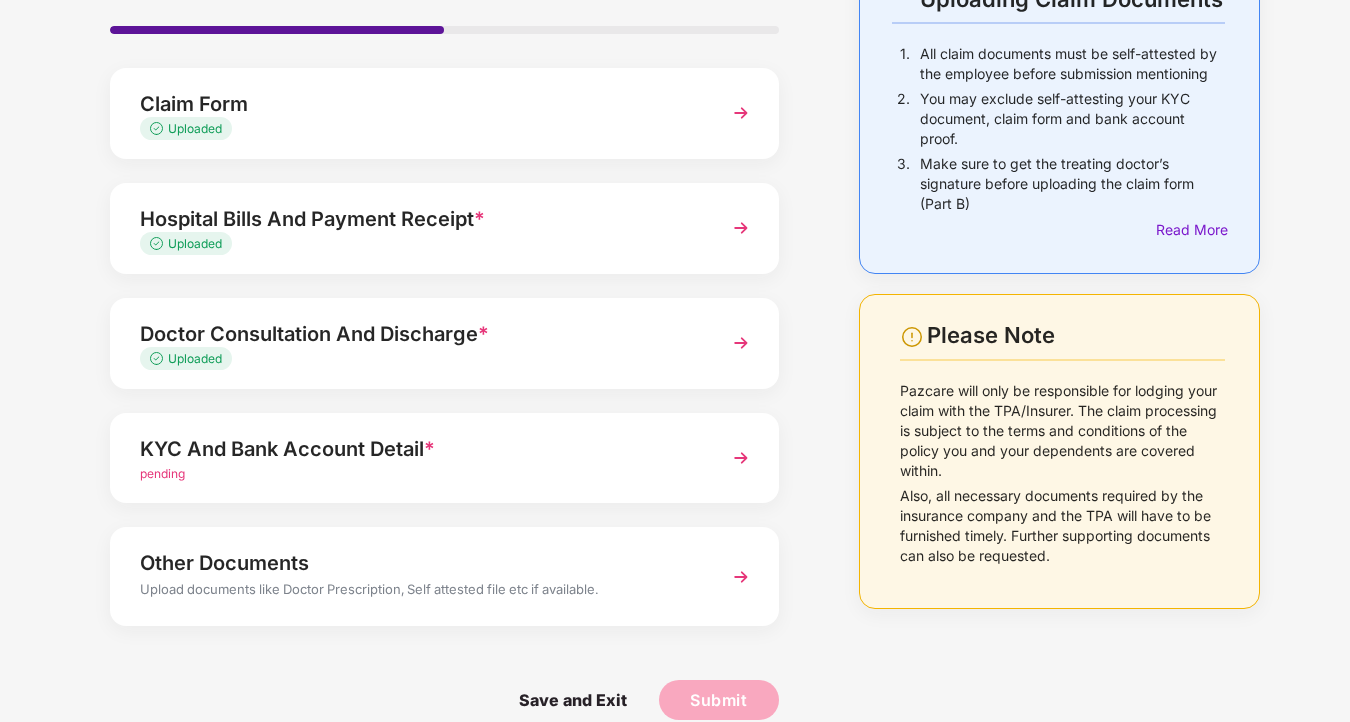 click on "pending" at bounding box center [419, 474] 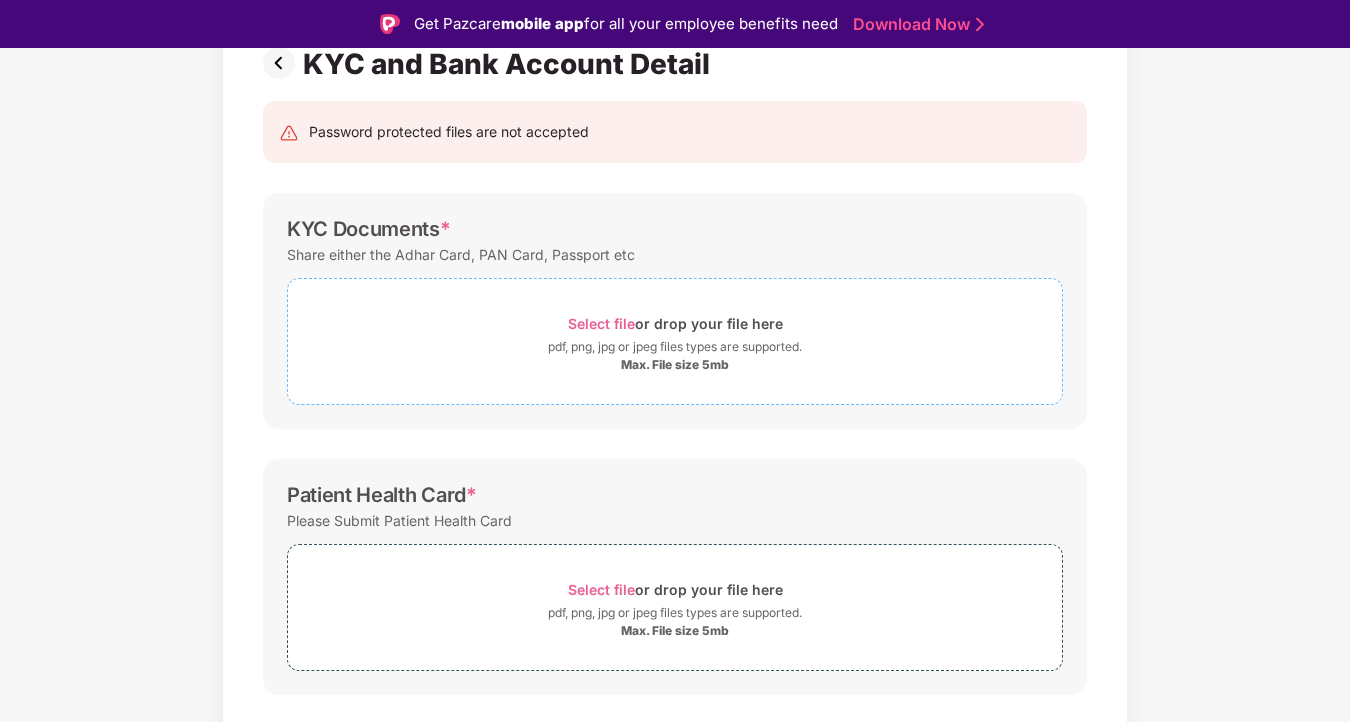 click on "Select file  or drop your file here pdf, png, jpg or jpeg files types are supported. Max. File size 5mb" at bounding box center [675, 341] 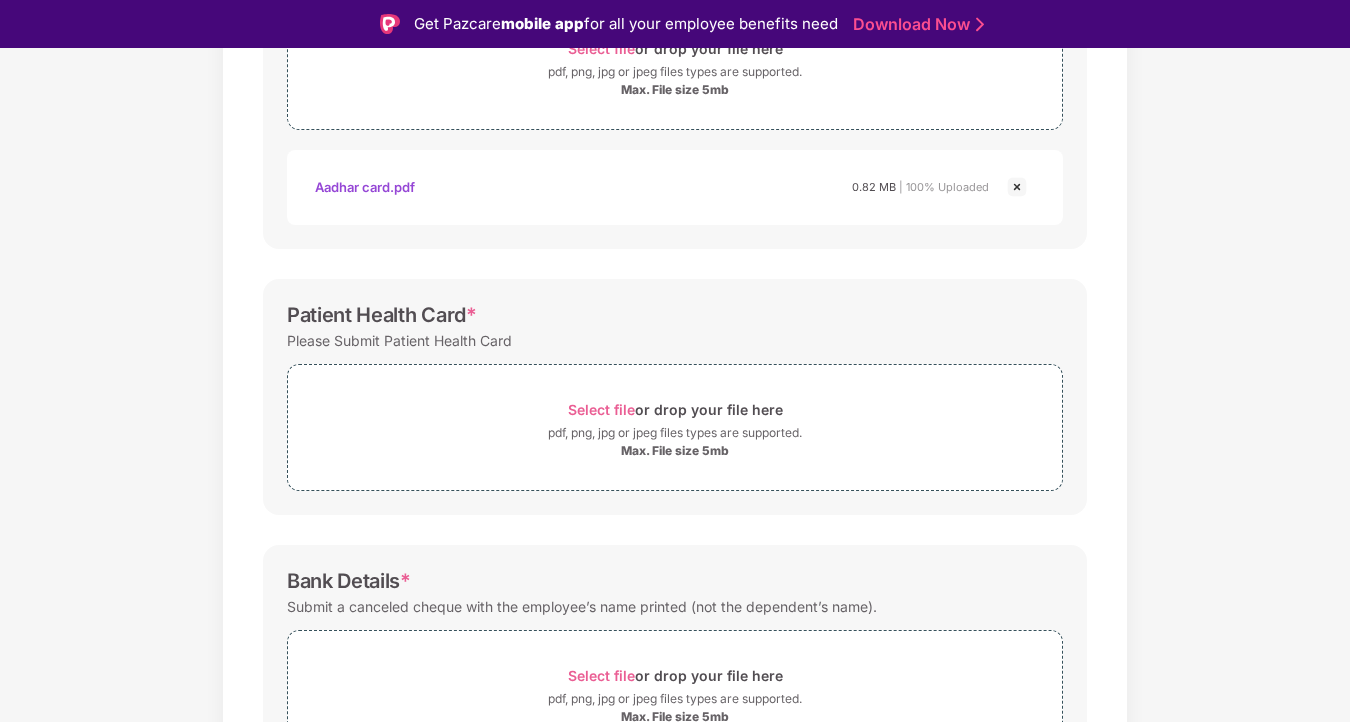 scroll, scrollTop: 442, scrollLeft: 0, axis: vertical 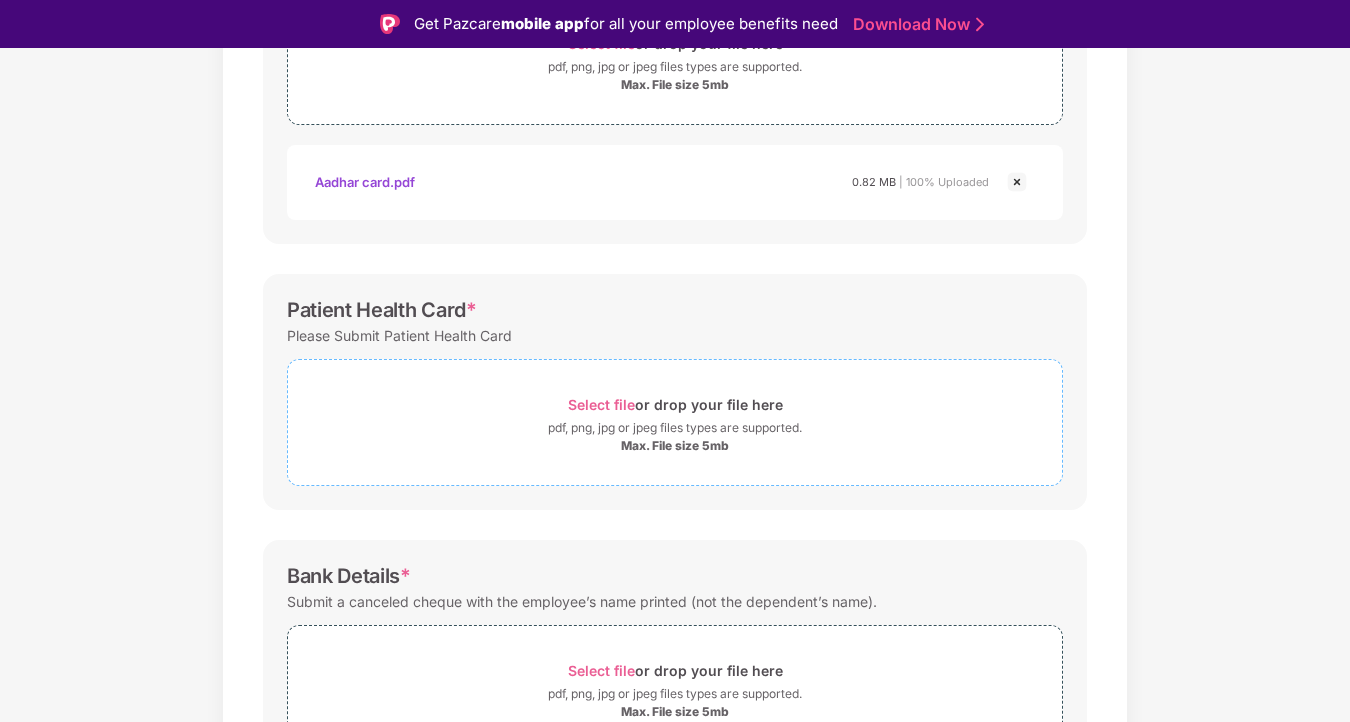click on "Select file" at bounding box center [601, 404] 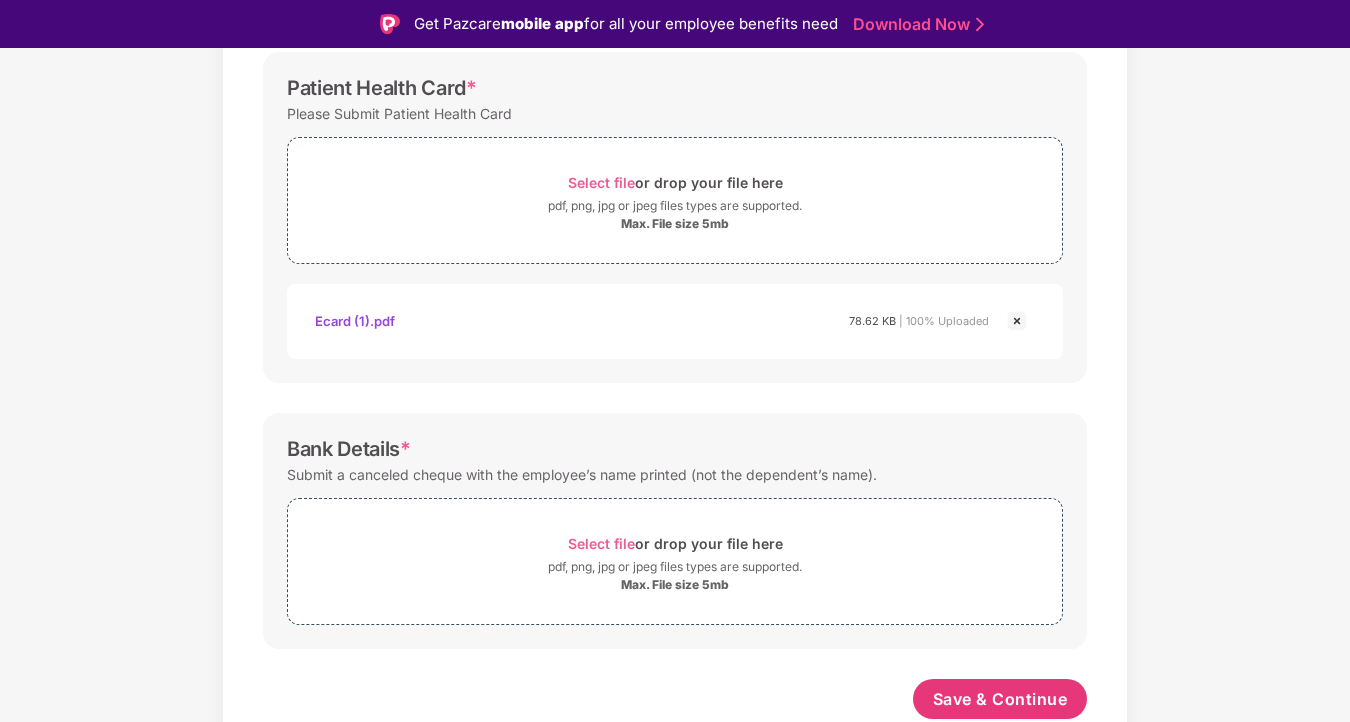 scroll, scrollTop: 666, scrollLeft: 0, axis: vertical 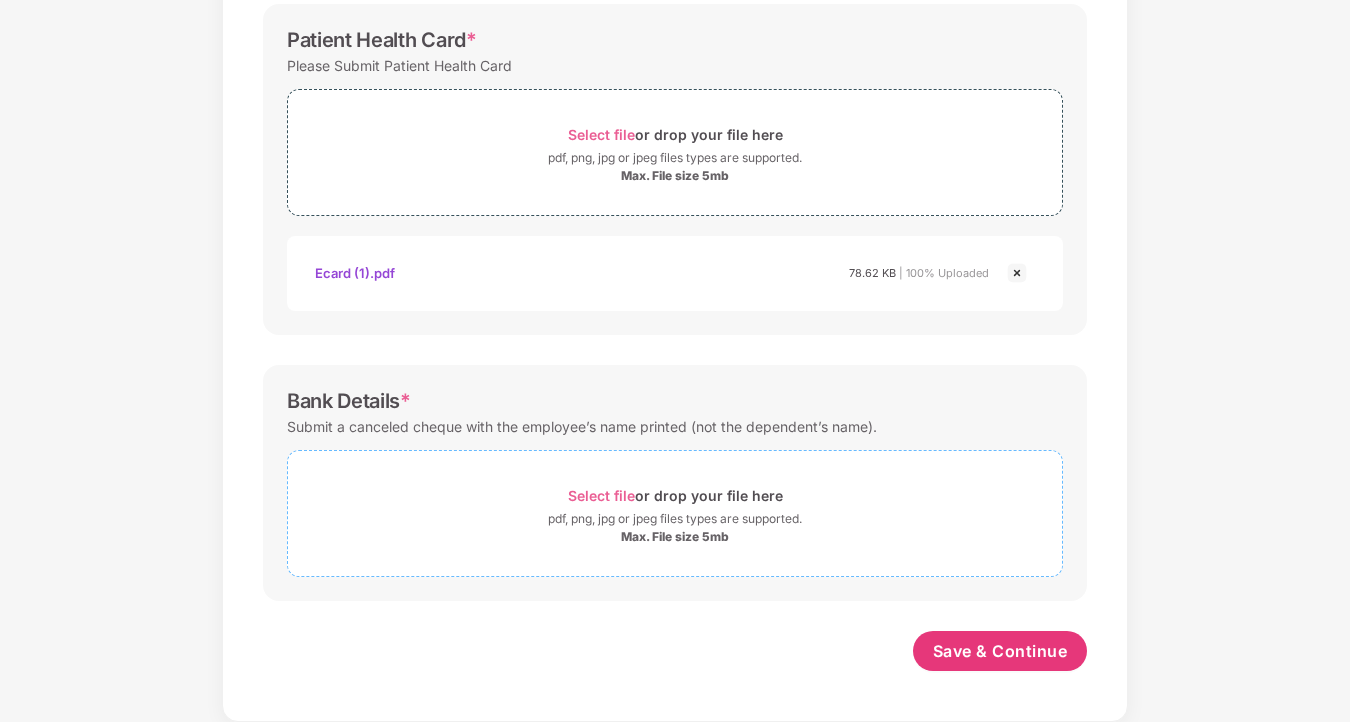 click on "Select file" at bounding box center [601, 495] 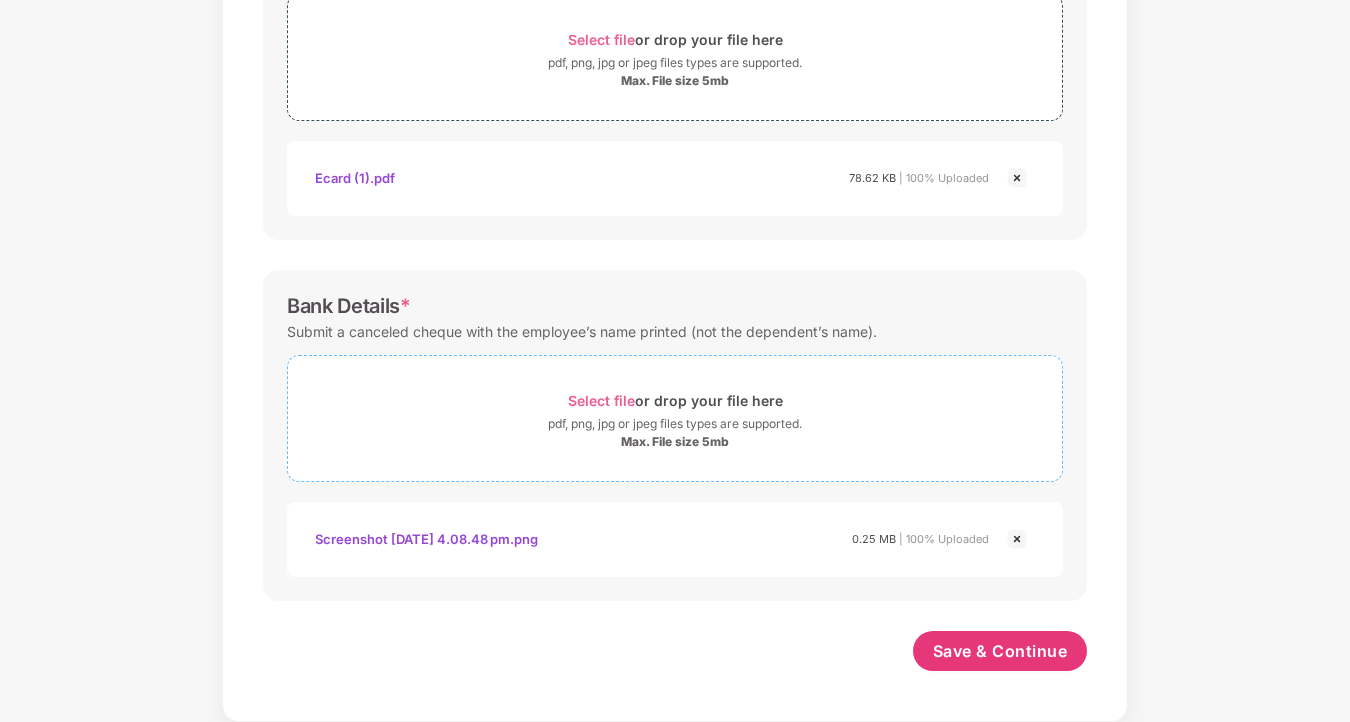 scroll, scrollTop: 759, scrollLeft: 0, axis: vertical 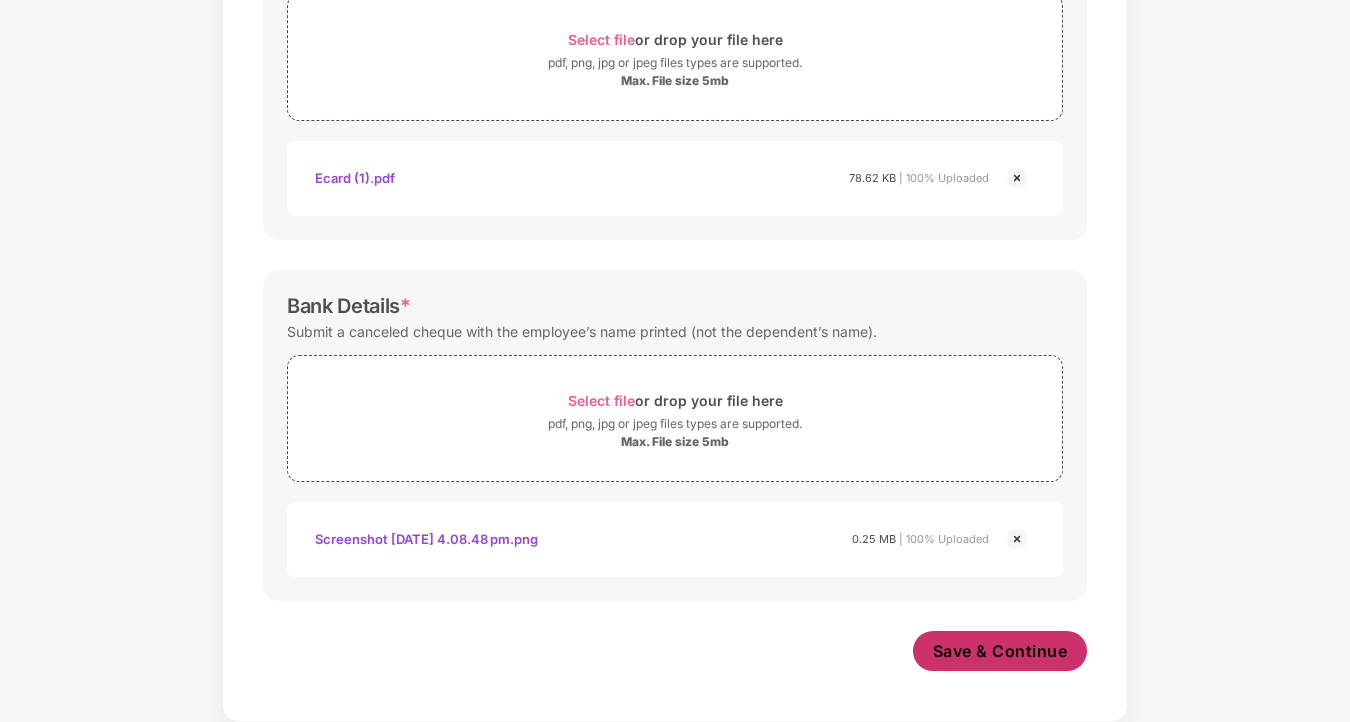 click on "Save & Continue" at bounding box center [1000, 651] 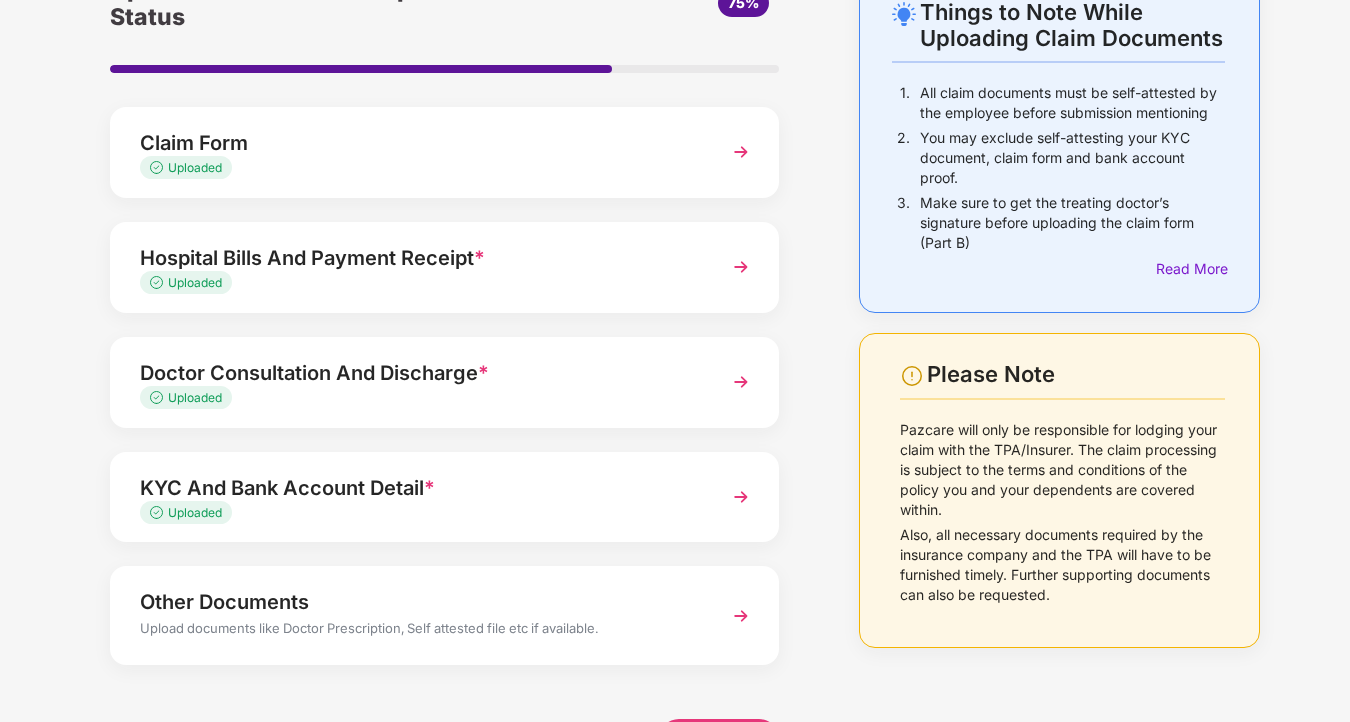 scroll, scrollTop: 162, scrollLeft: 0, axis: vertical 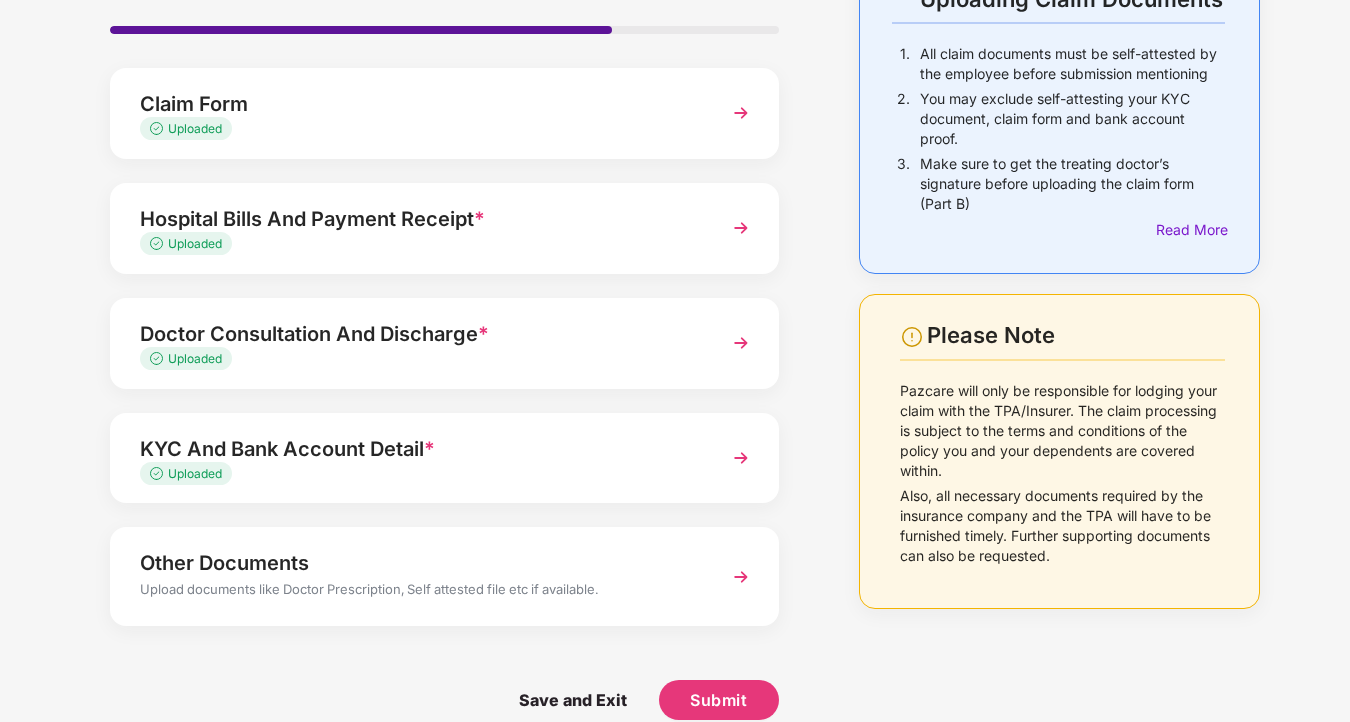 click on "Upload documents like Doctor Prescription, Self attested file etc if available." at bounding box center [419, 592] 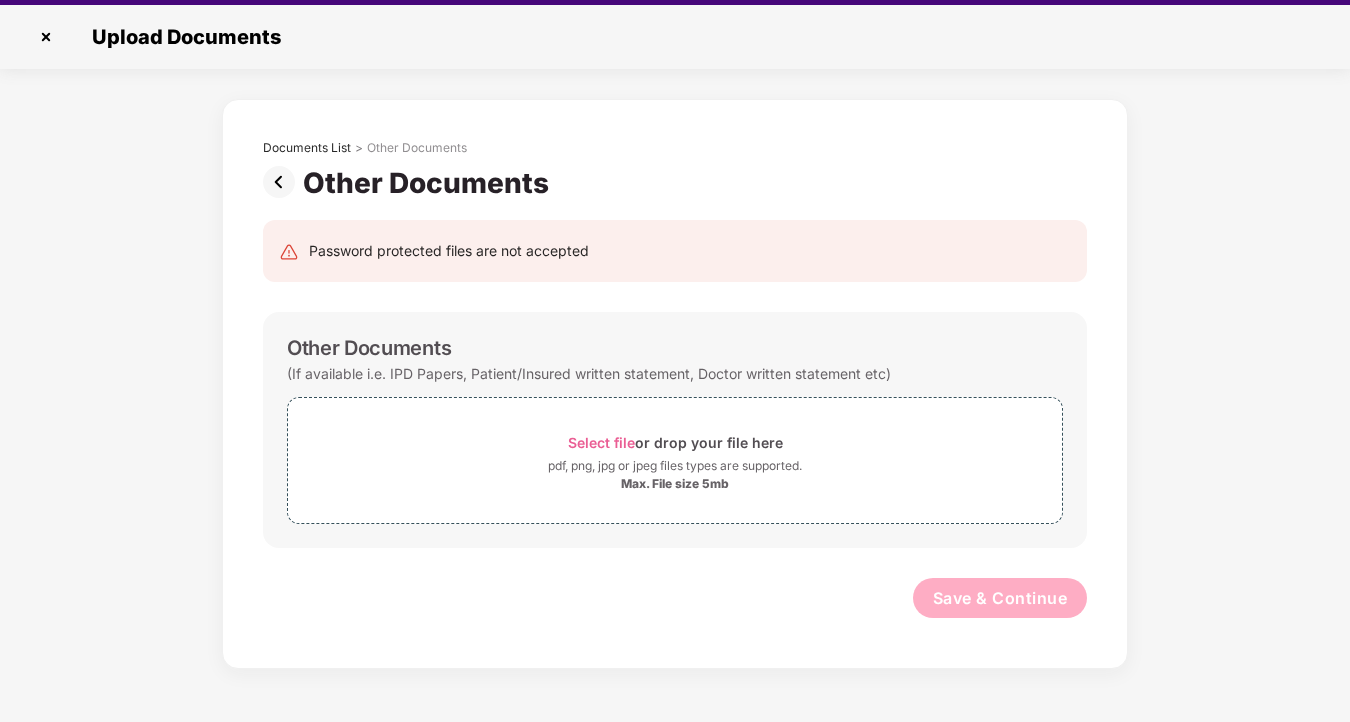 scroll, scrollTop: 48, scrollLeft: 0, axis: vertical 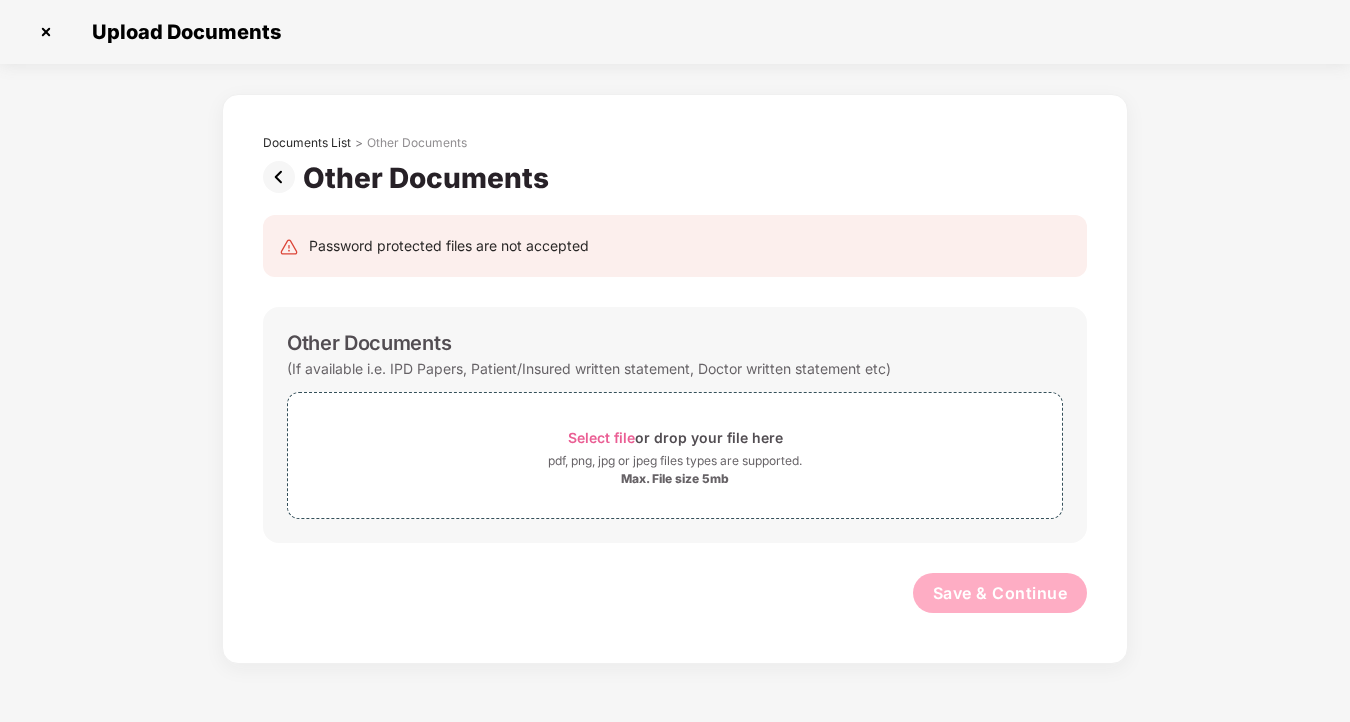 click at bounding box center [283, 177] 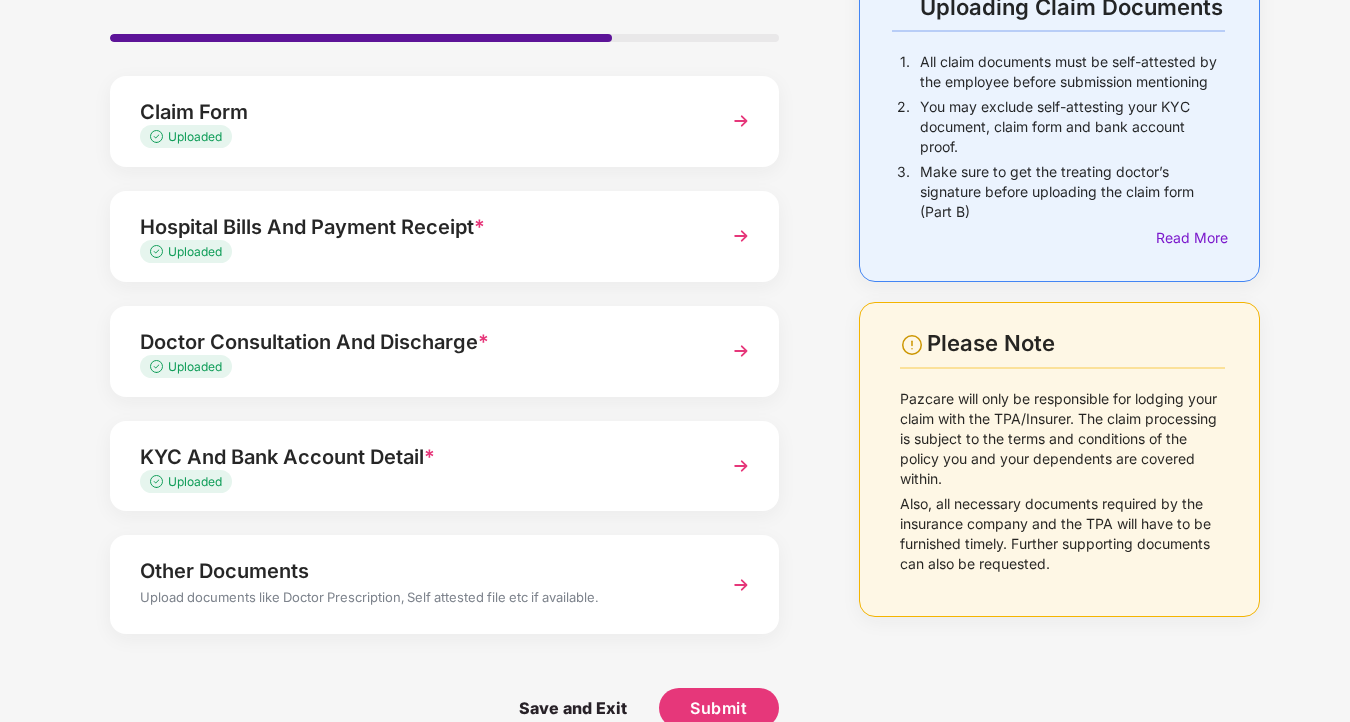 scroll, scrollTop: 162, scrollLeft: 0, axis: vertical 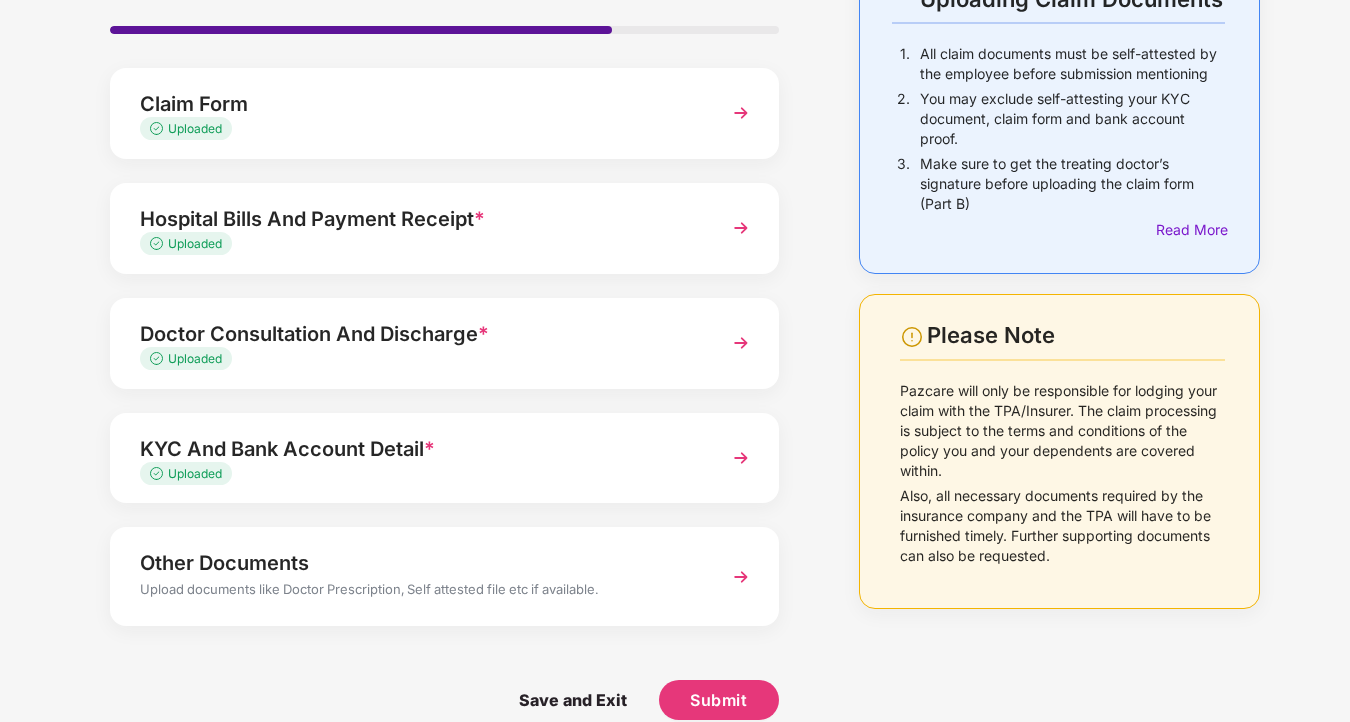 click on "KYC And Bank Account Detail *" at bounding box center [419, 449] 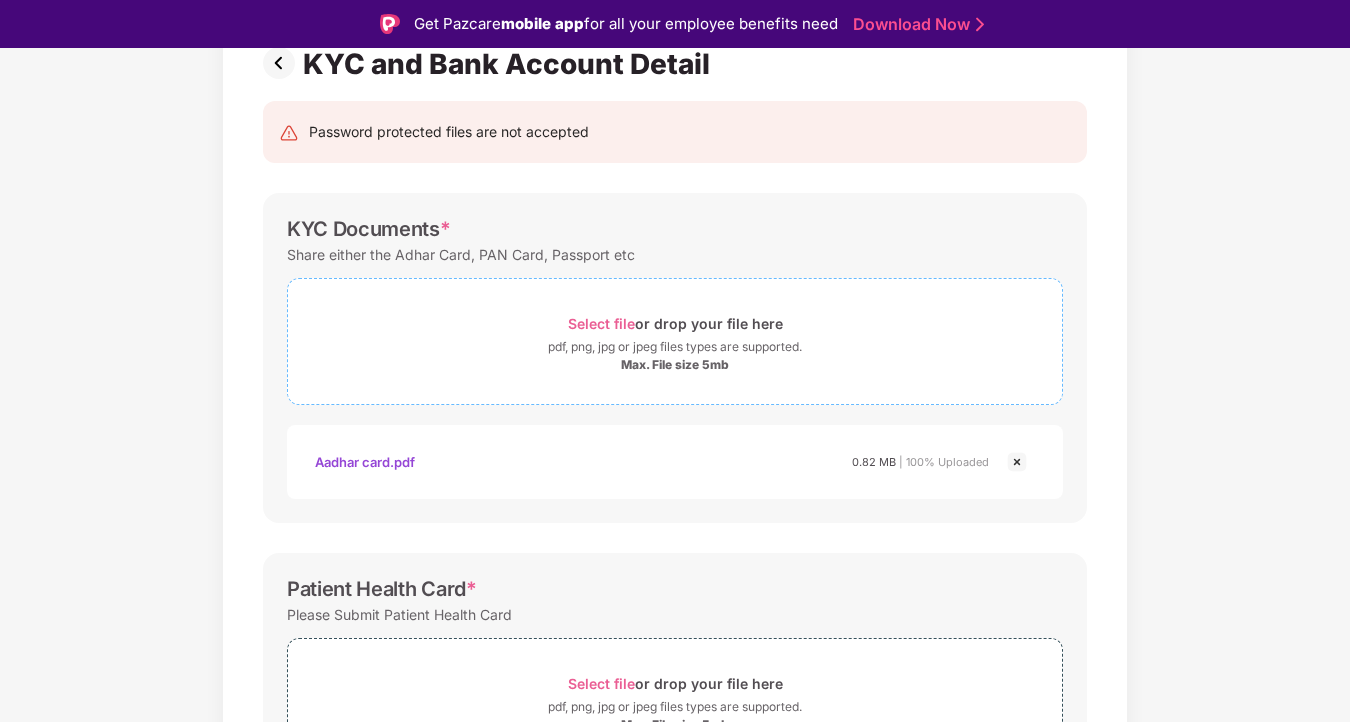 click on "Select file  or drop your file here" at bounding box center (675, 323) 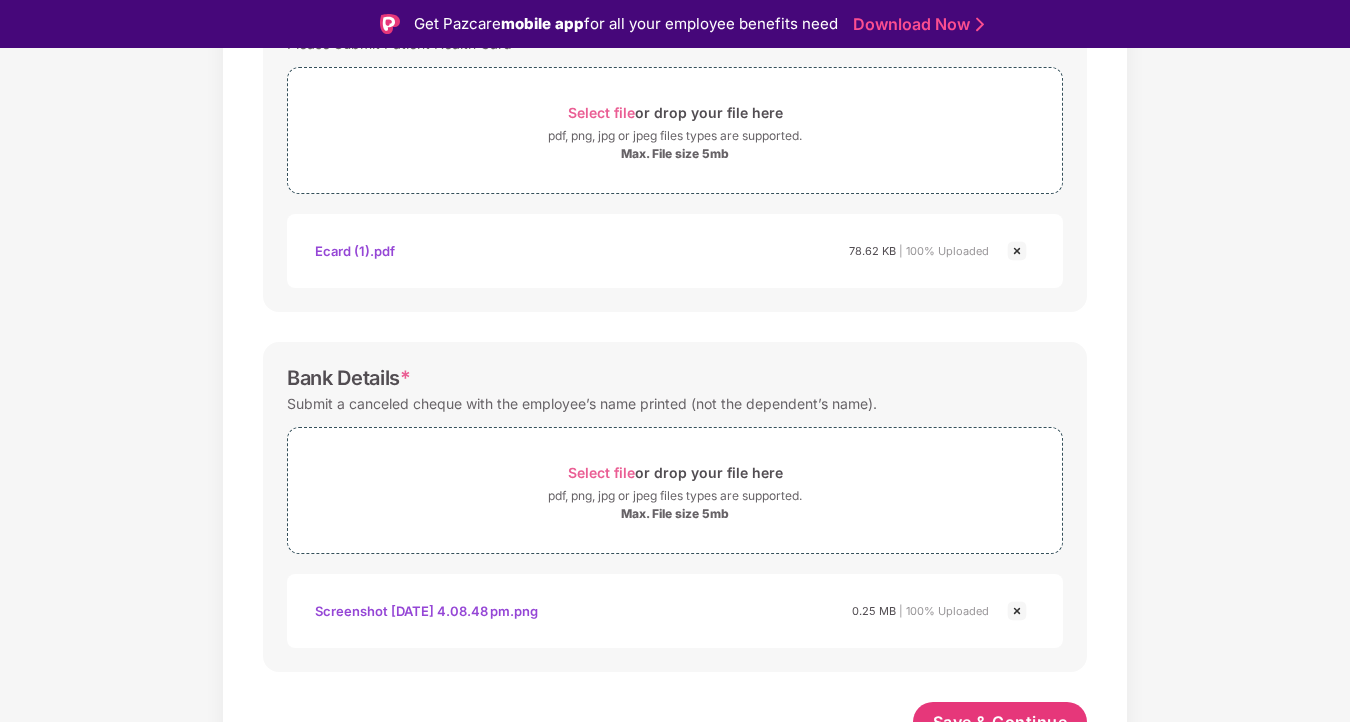 scroll, scrollTop: 851, scrollLeft: 0, axis: vertical 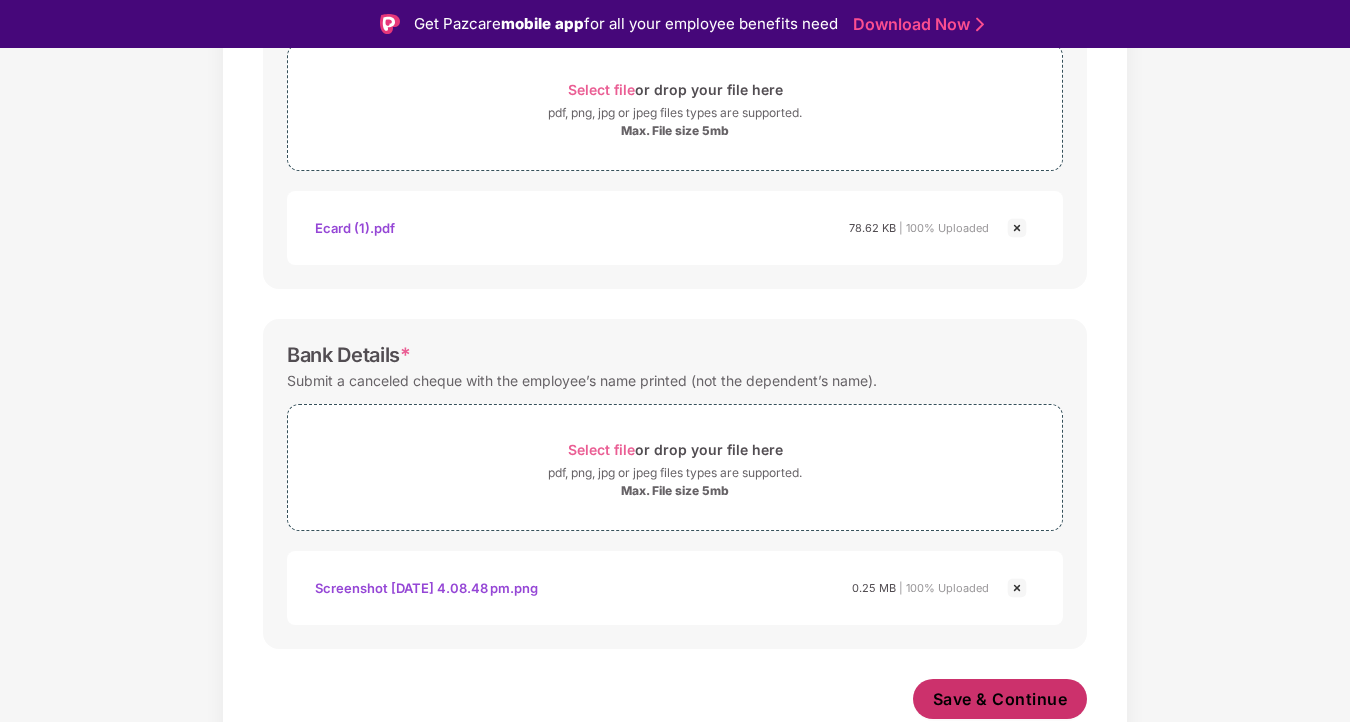 click on "Save & Continue" at bounding box center (1000, 699) 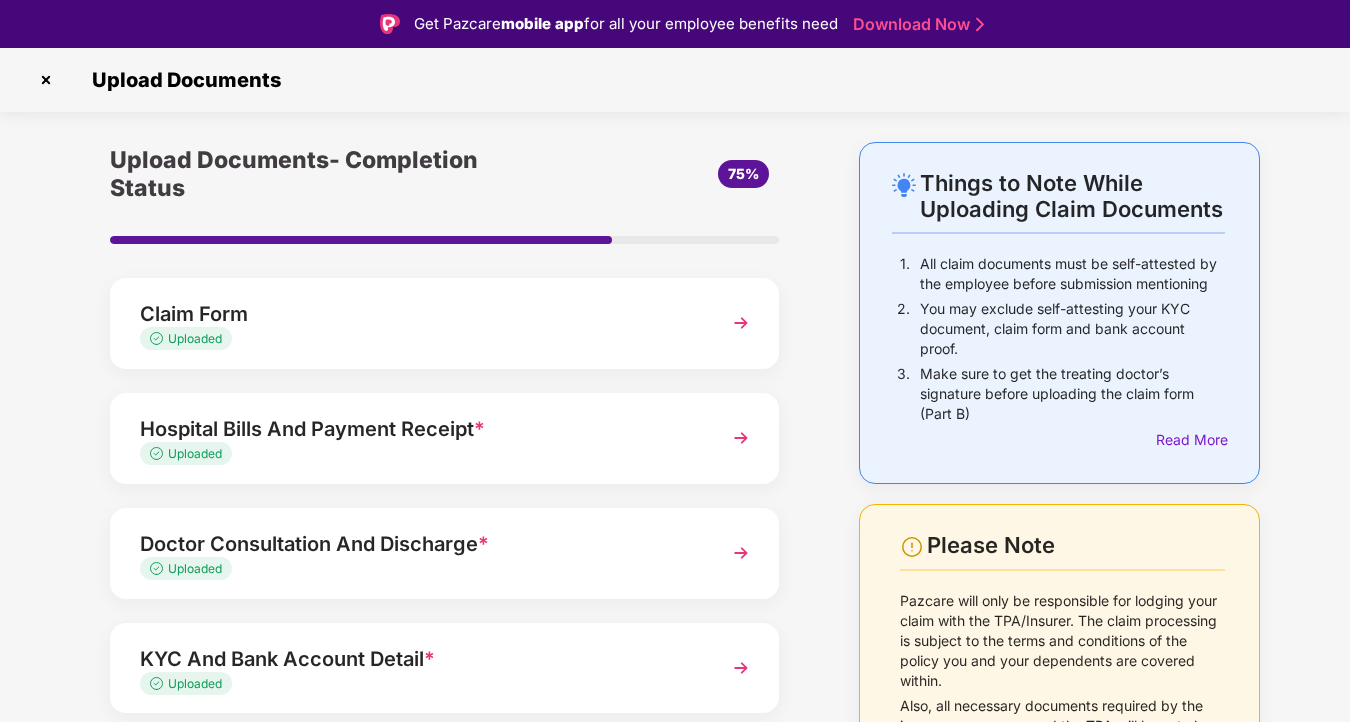 scroll, scrollTop: 162, scrollLeft: 0, axis: vertical 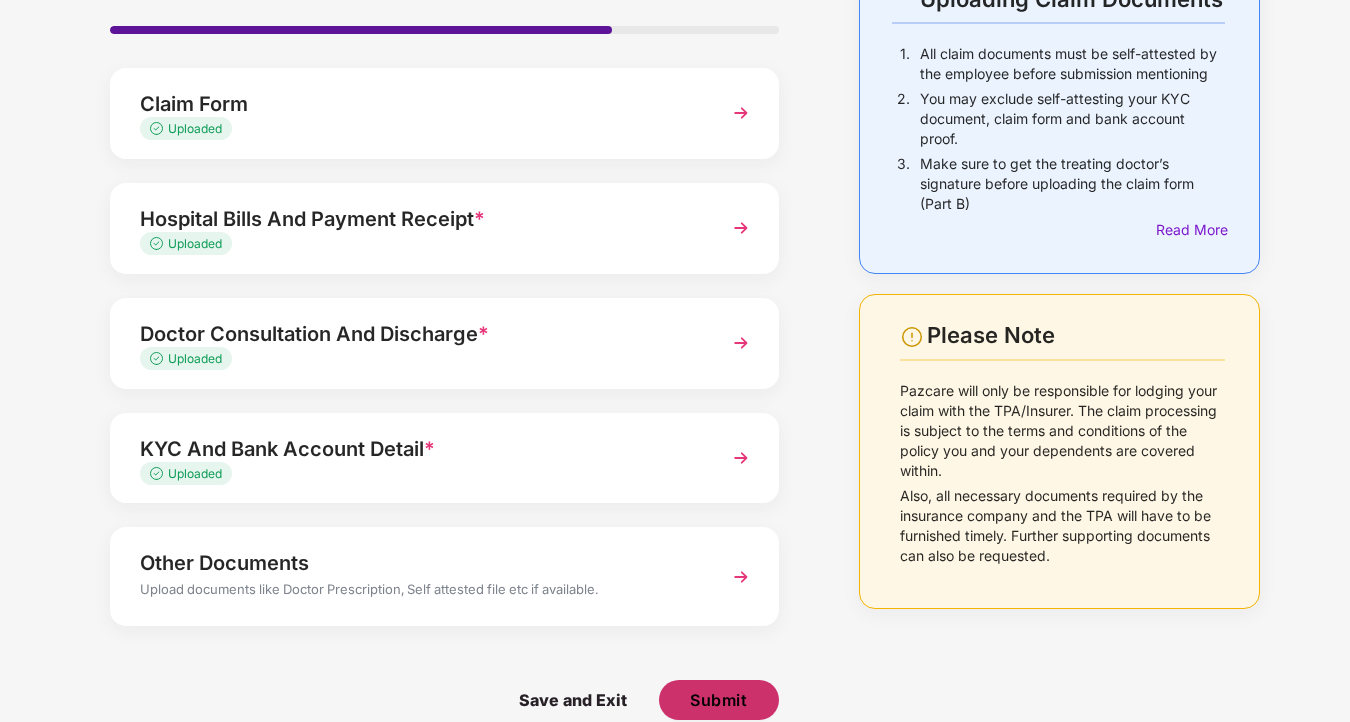 click on "Submit" at bounding box center [718, 700] 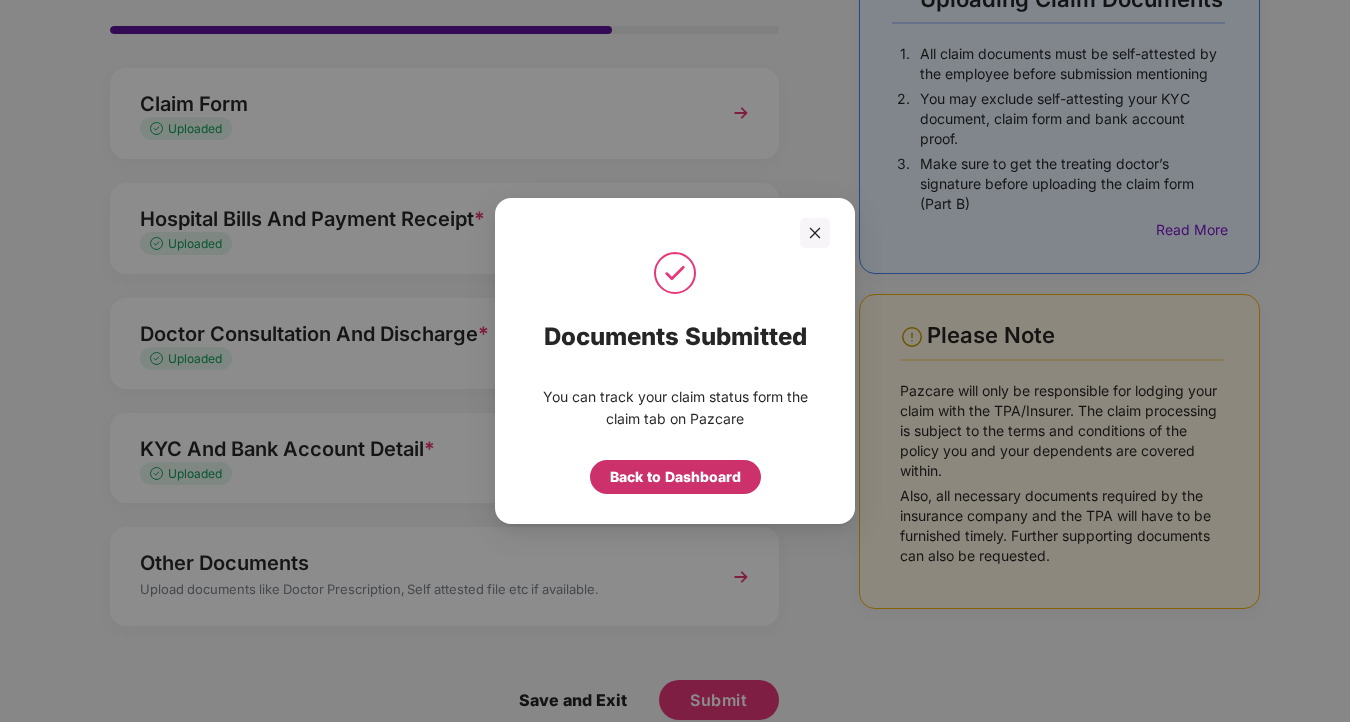 click on "Back to Dashboard" at bounding box center [675, 477] 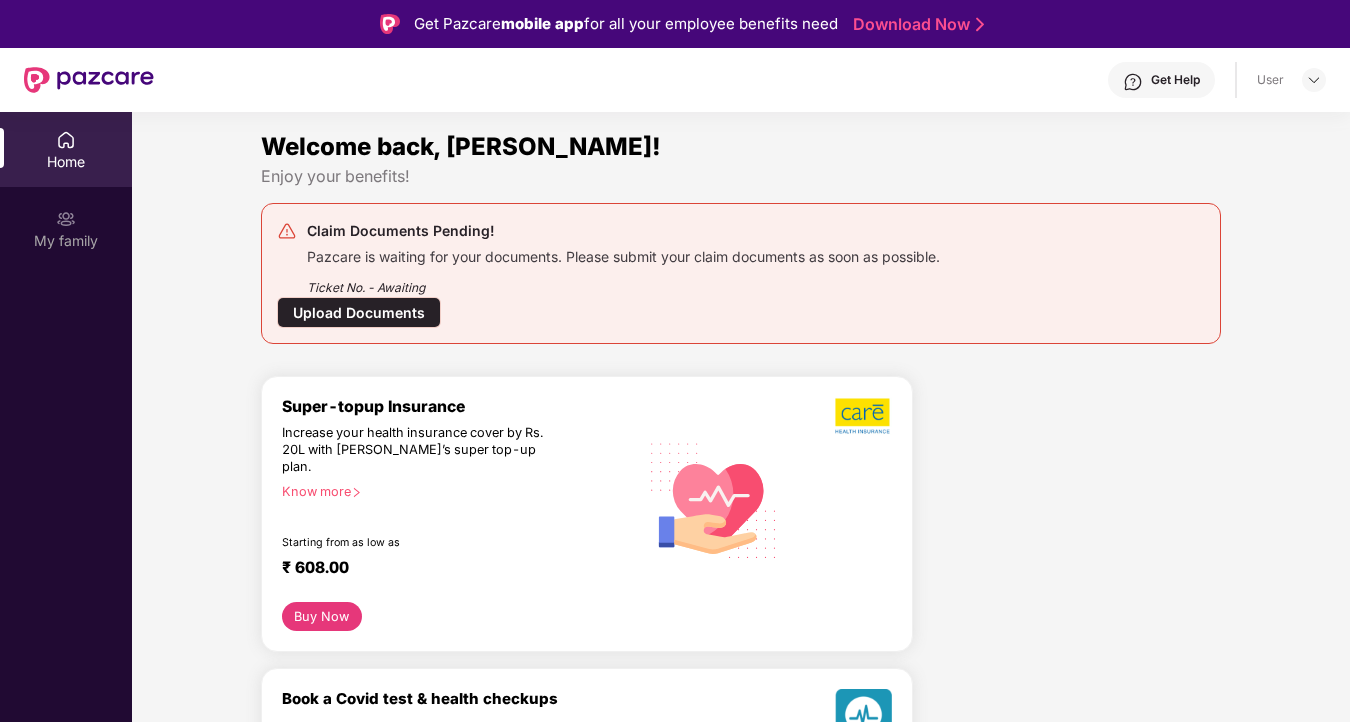 scroll, scrollTop: 0, scrollLeft: 0, axis: both 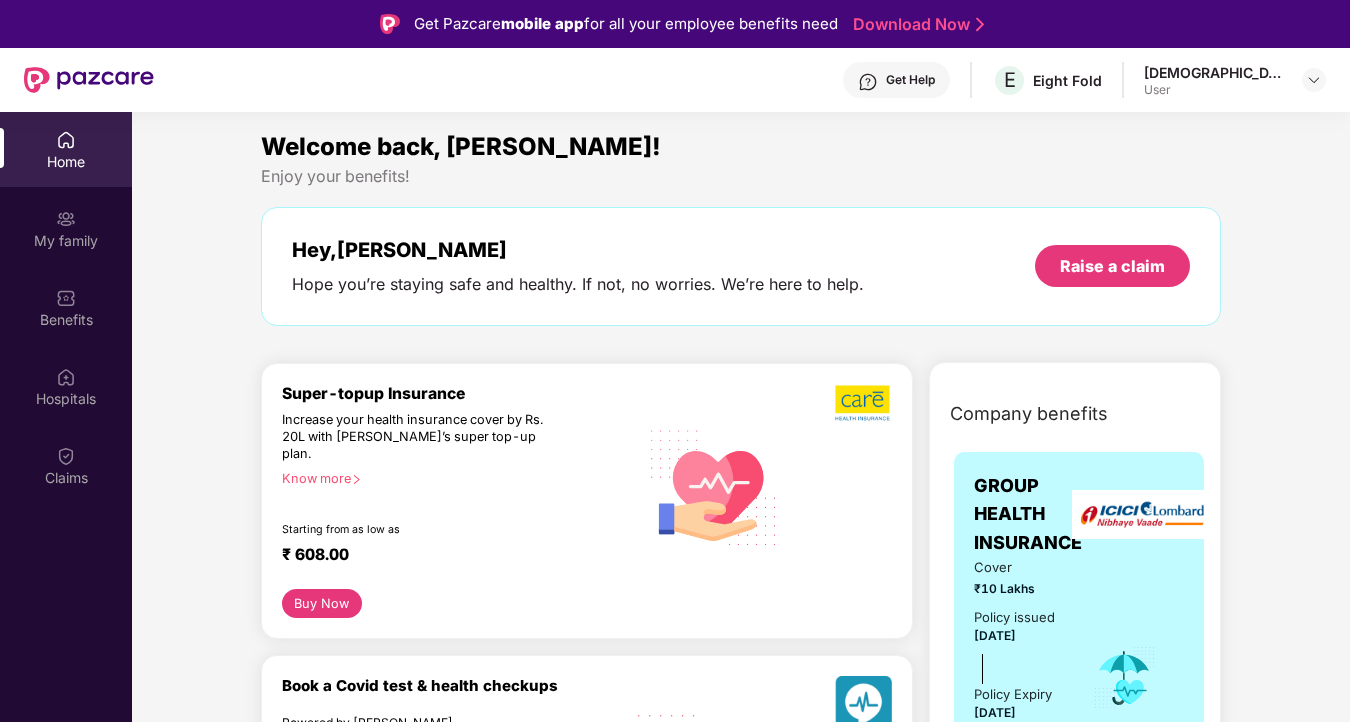 click 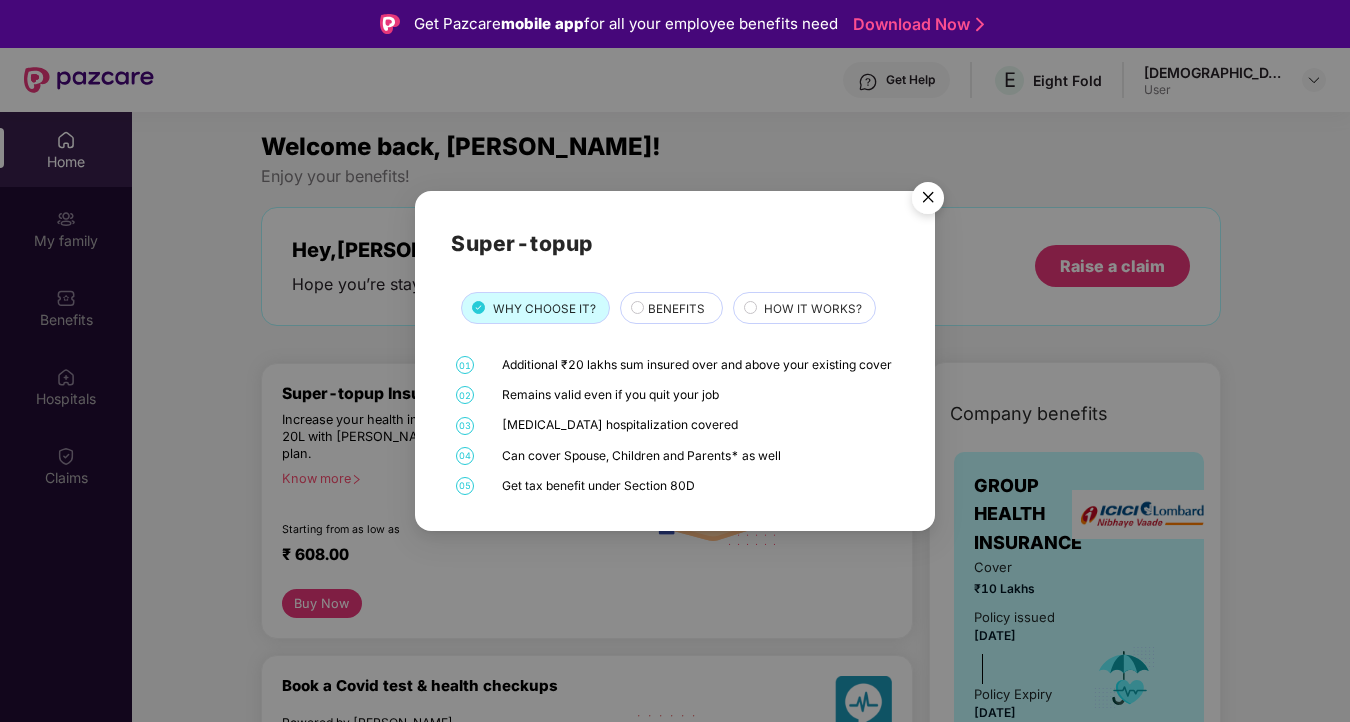 click on "BENEFITS" at bounding box center [675, 310] 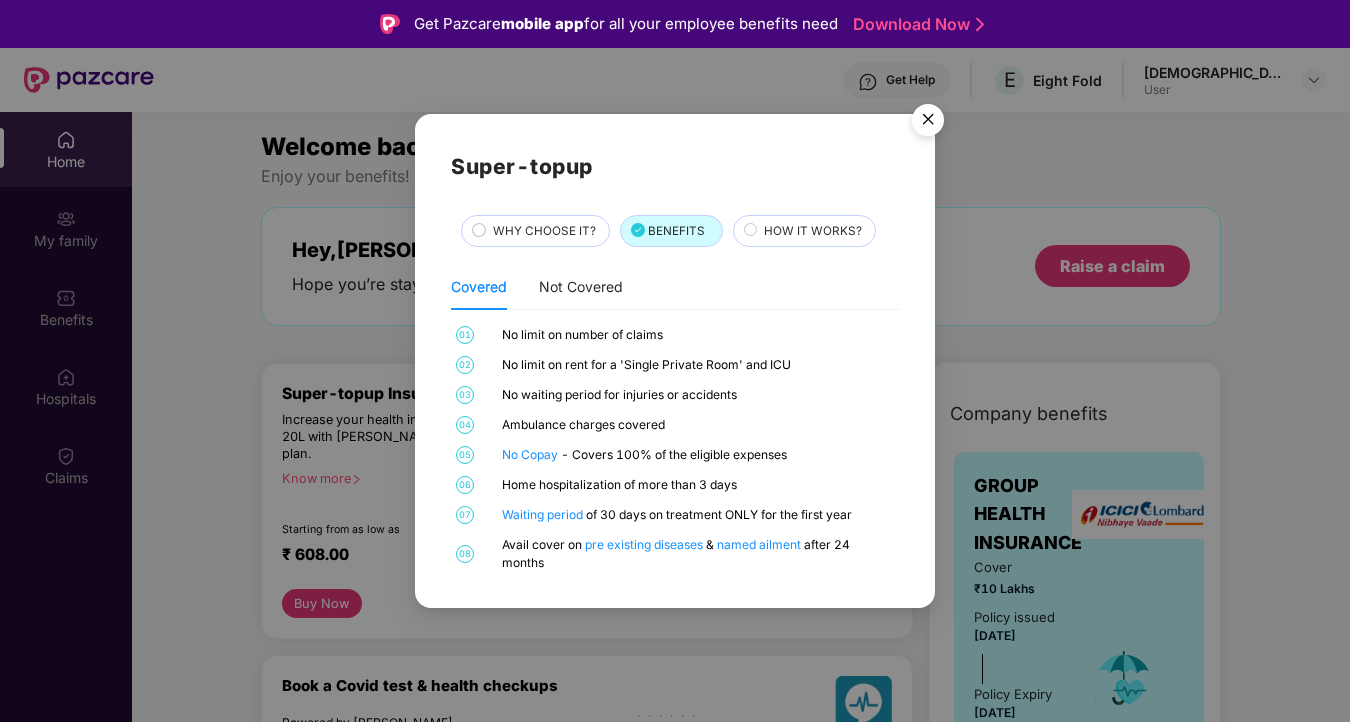 click on "HOW IT WORKS?" at bounding box center (813, 231) 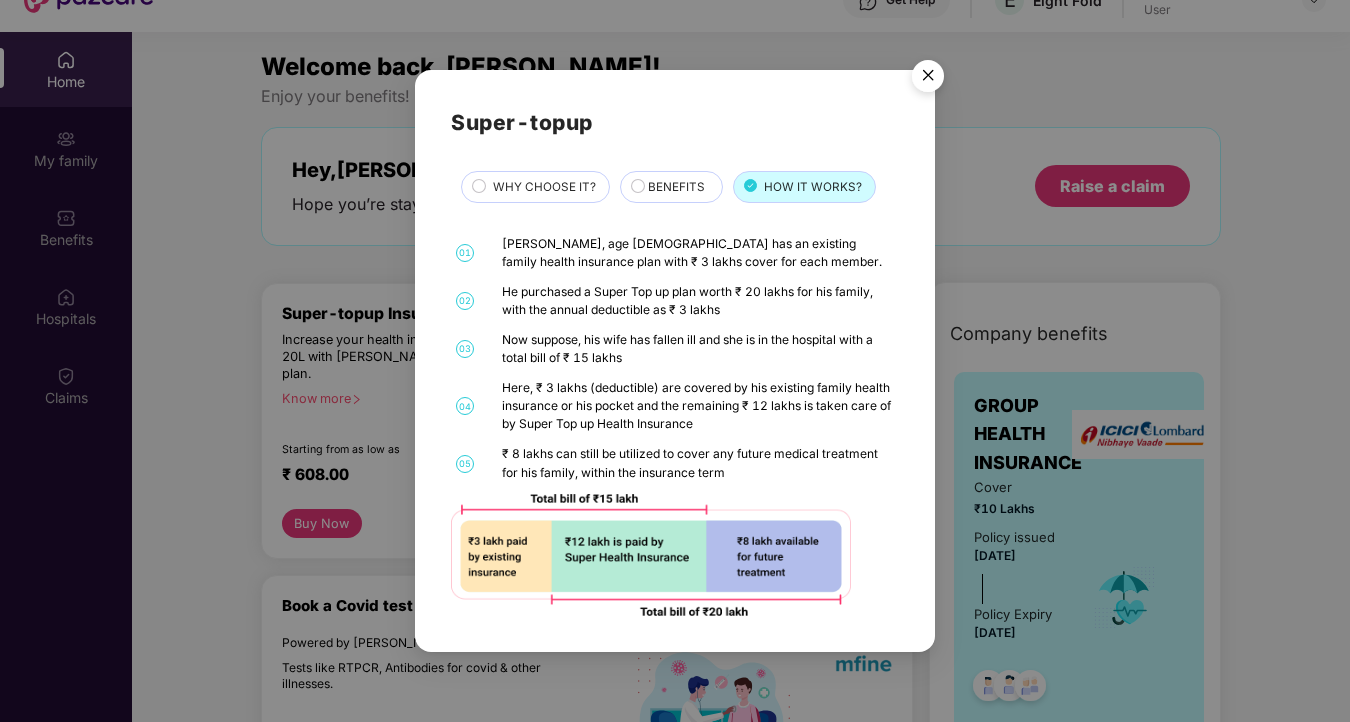 scroll, scrollTop: 94, scrollLeft: 0, axis: vertical 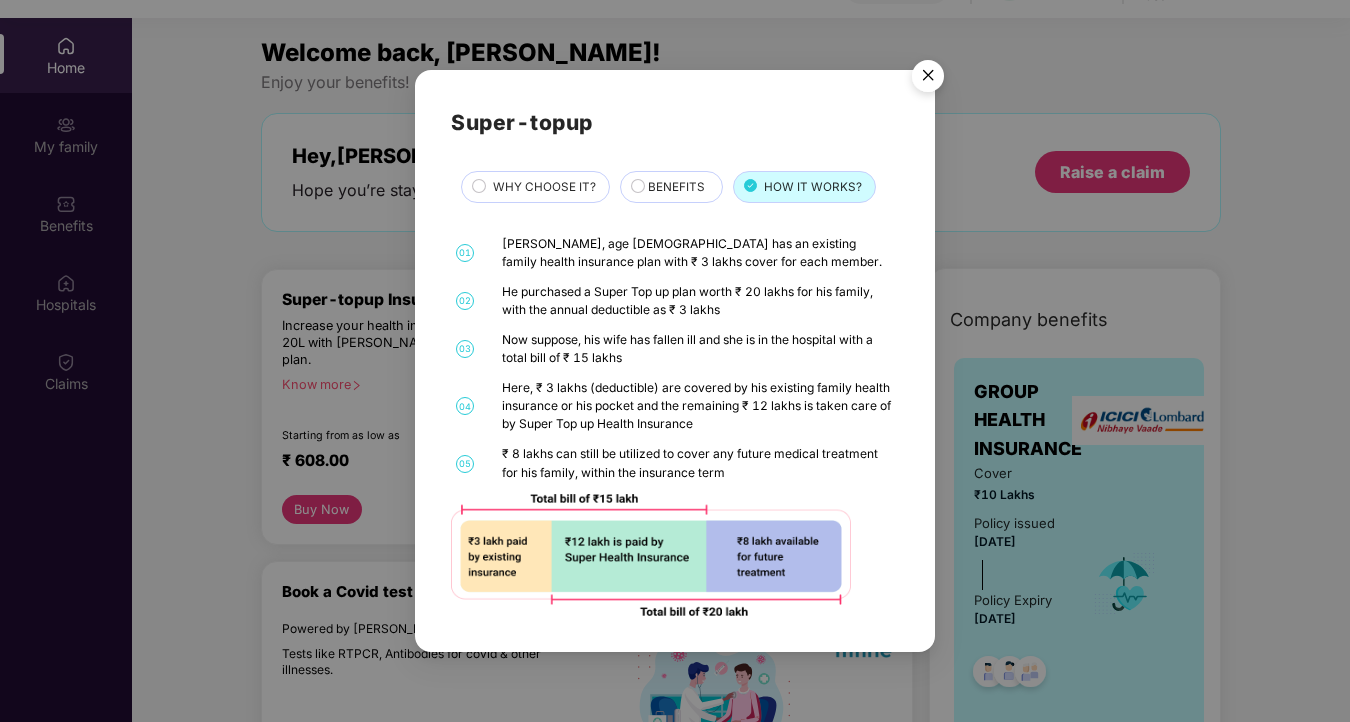 click at bounding box center [928, 79] 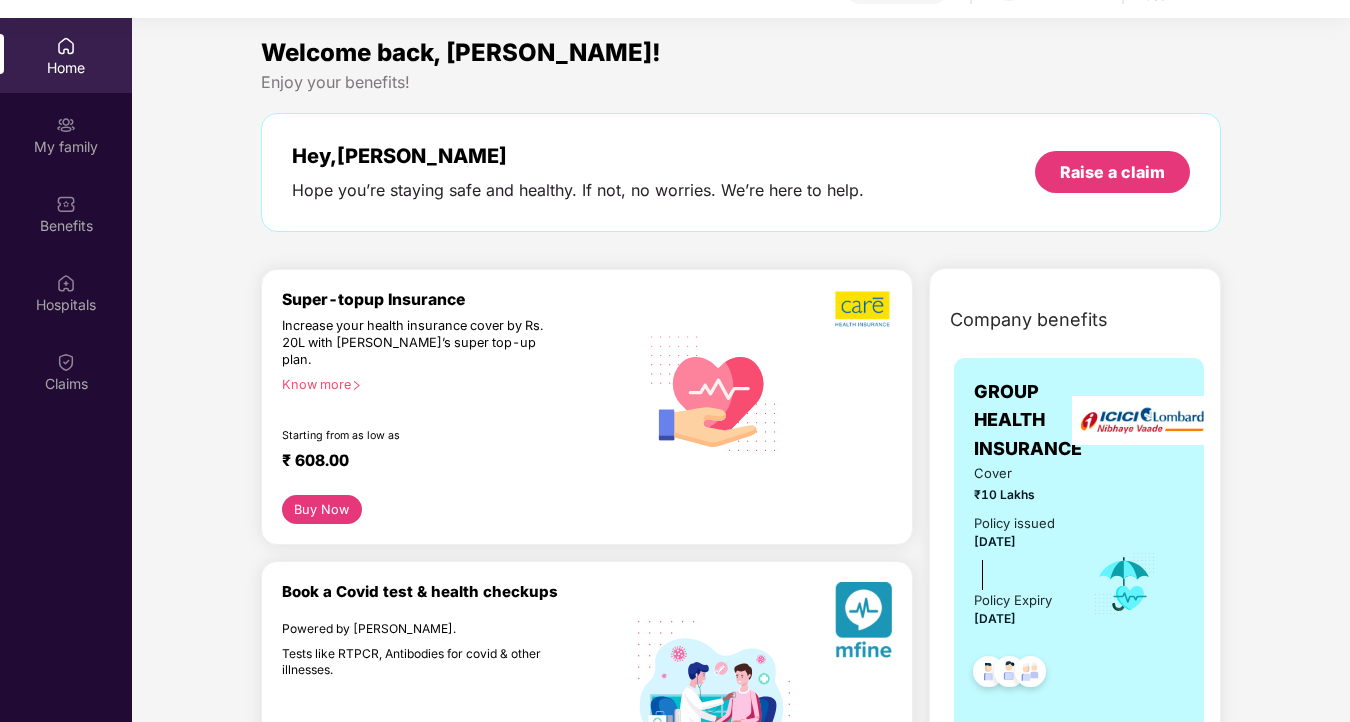 click on "Buy Now" at bounding box center [322, 509] 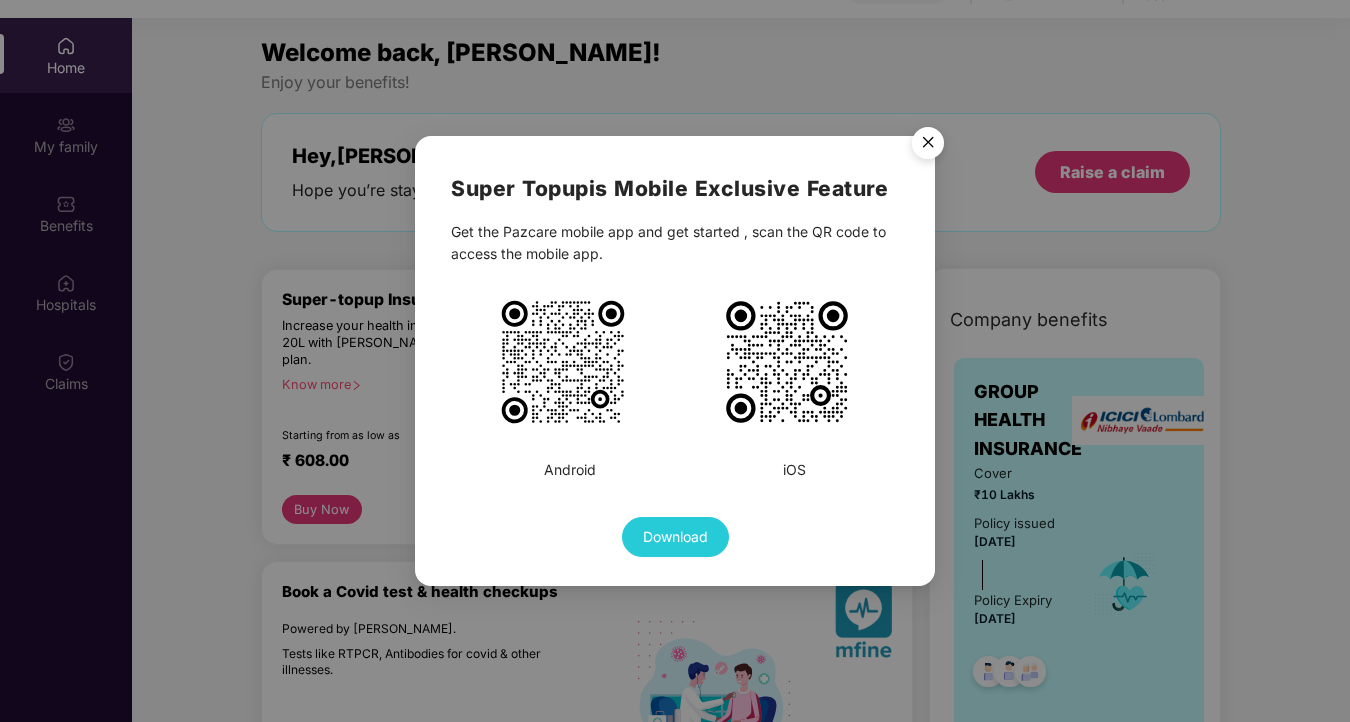click at bounding box center (928, 146) 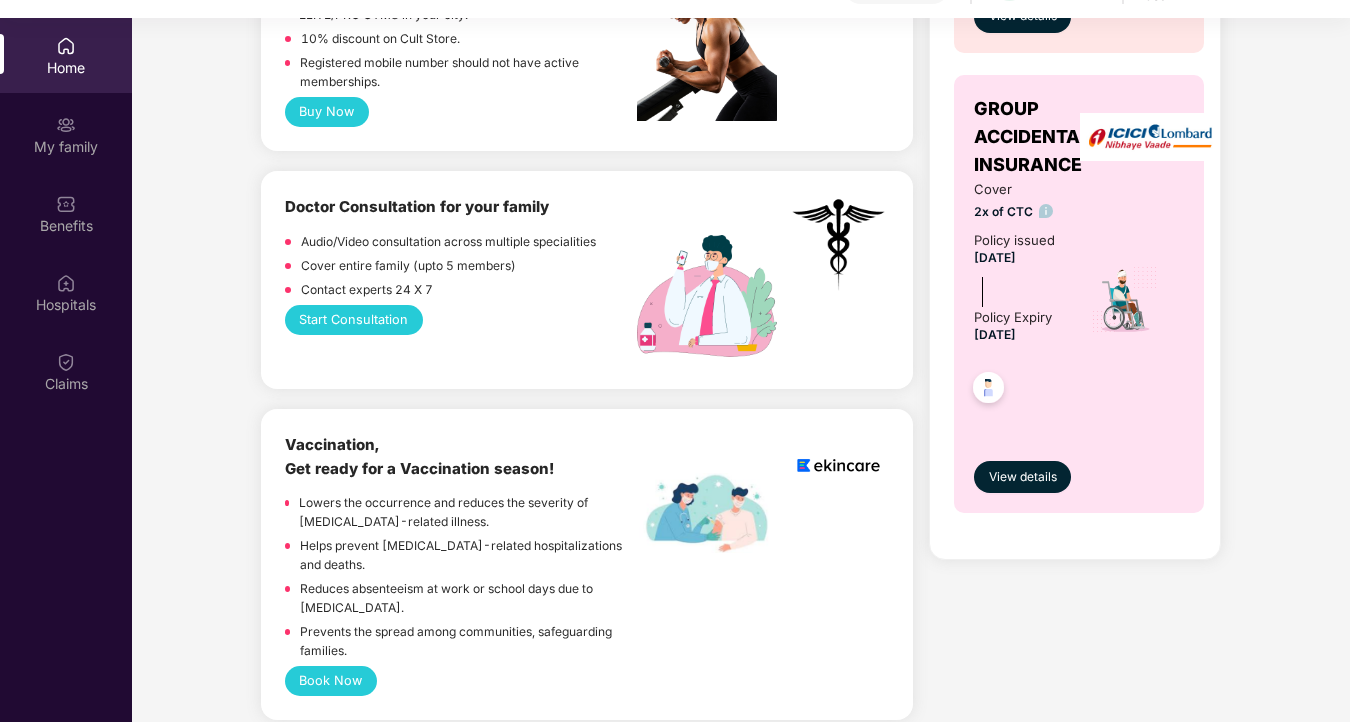 scroll, scrollTop: 1223, scrollLeft: 0, axis: vertical 